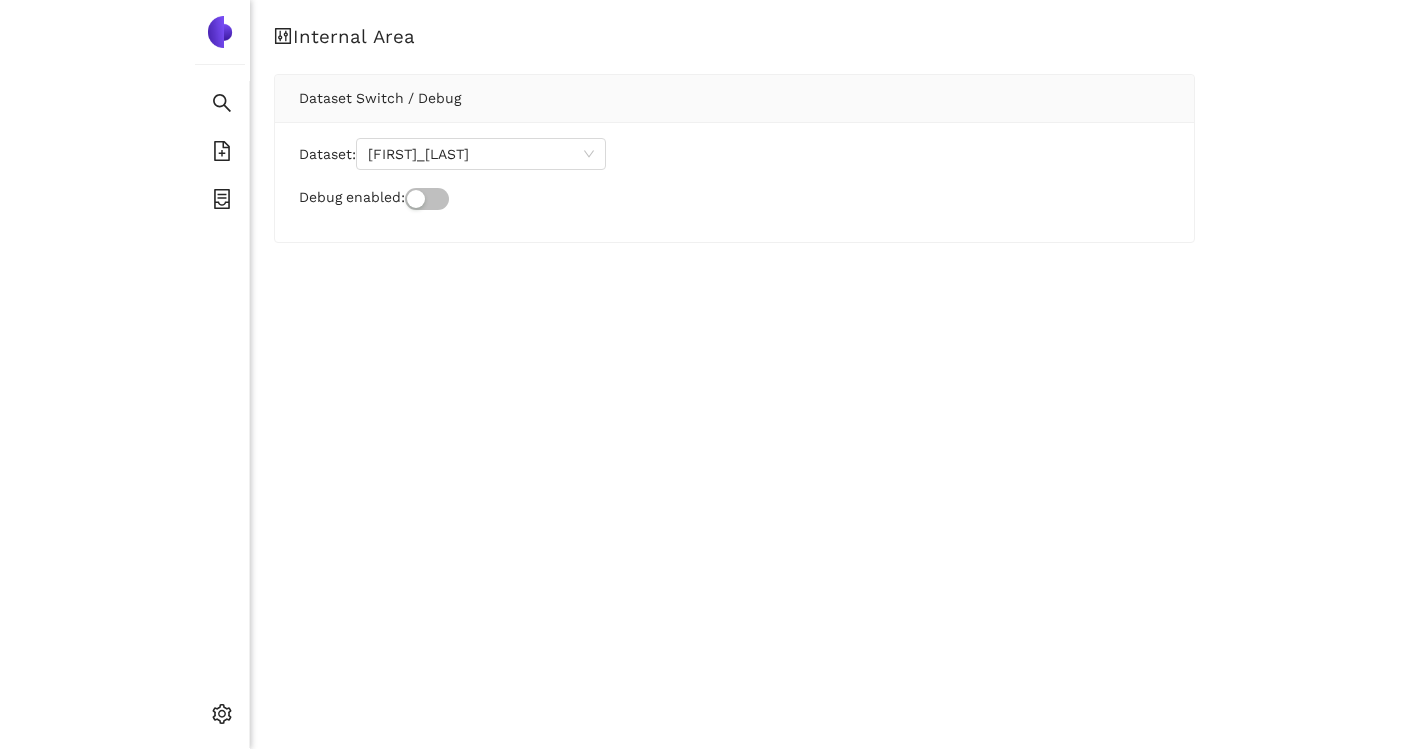 scroll, scrollTop: 0, scrollLeft: 0, axis: both 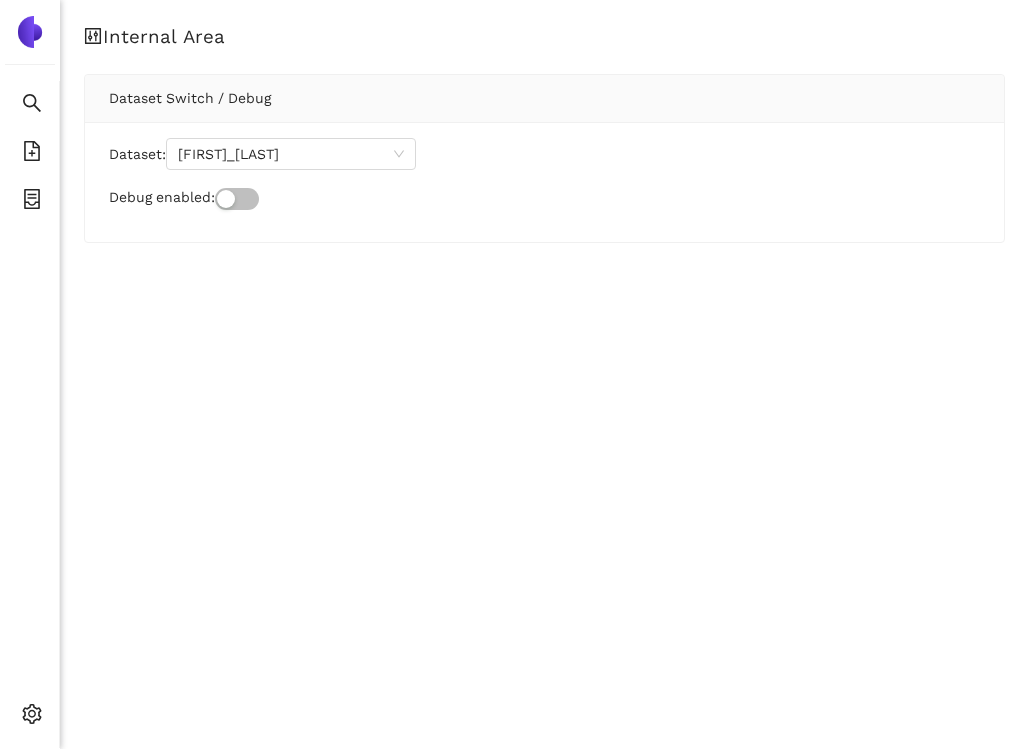 click on "Internal Area Dataset Switch / Debug Dataset:  siempelkamp_jykyst Debug enabled:" at bounding box center [544, 151] 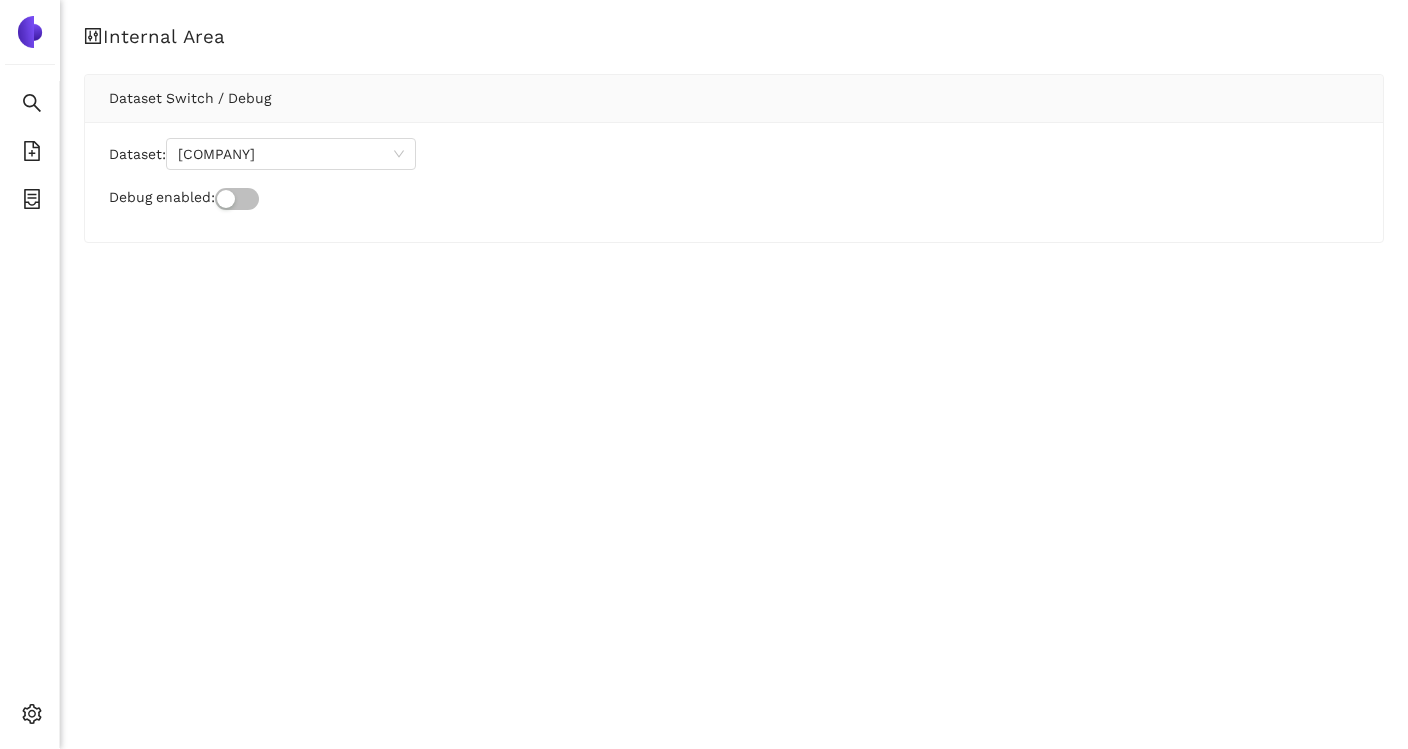 scroll, scrollTop: 0, scrollLeft: 0, axis: both 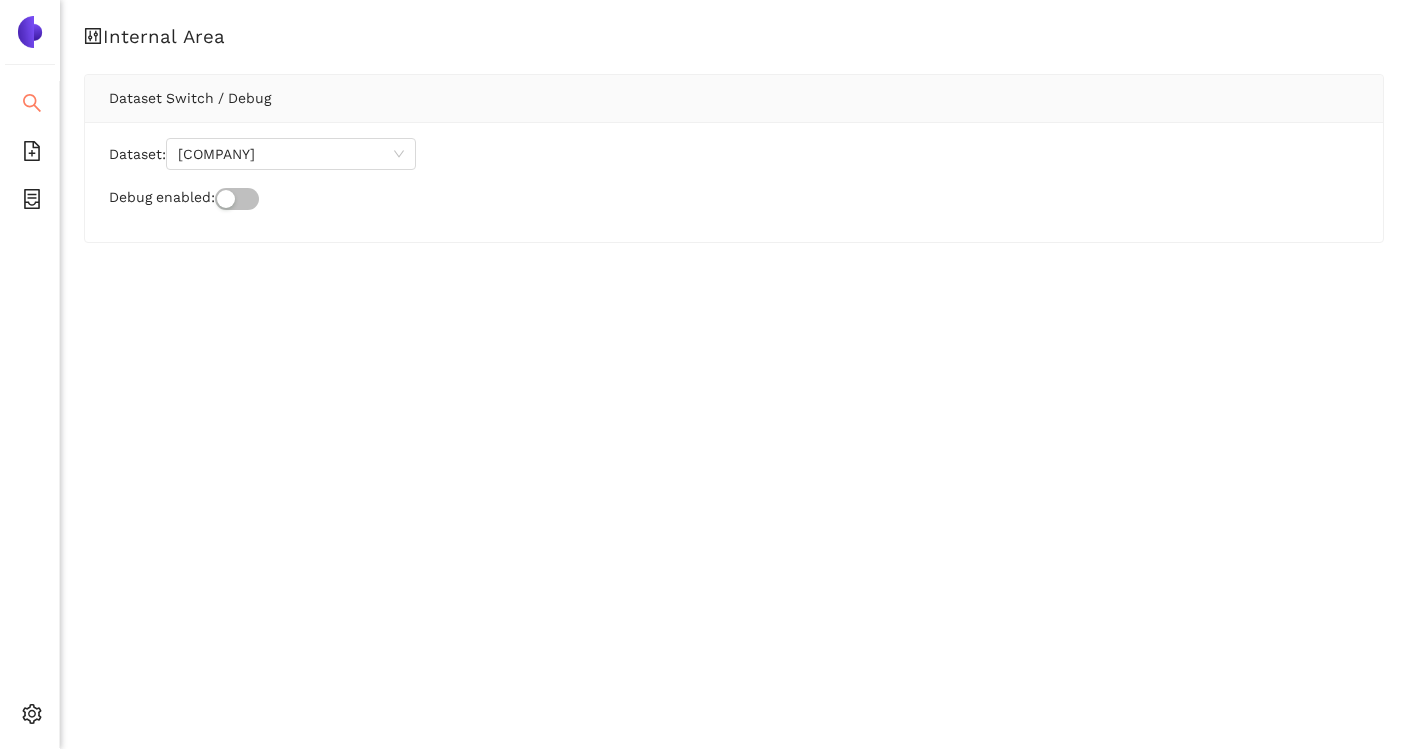 click 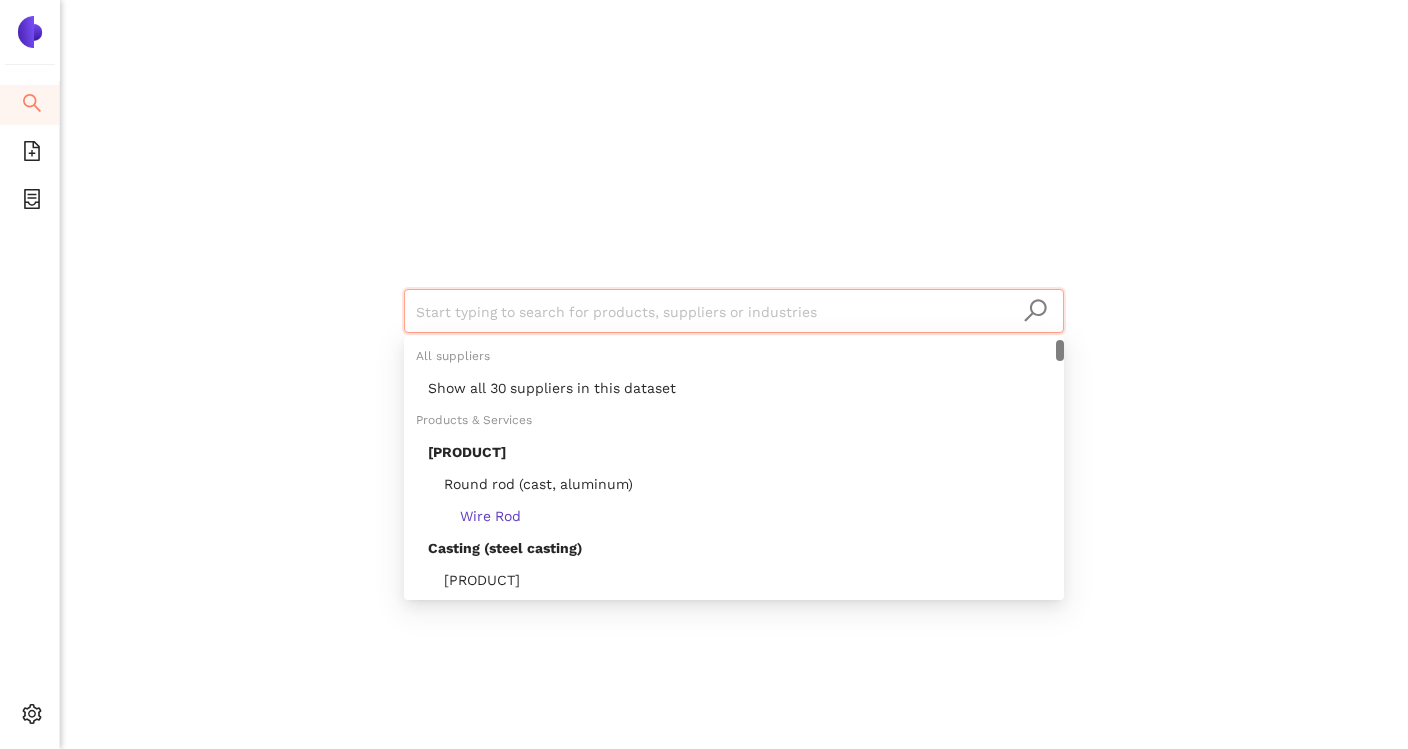 click at bounding box center (734, 312) 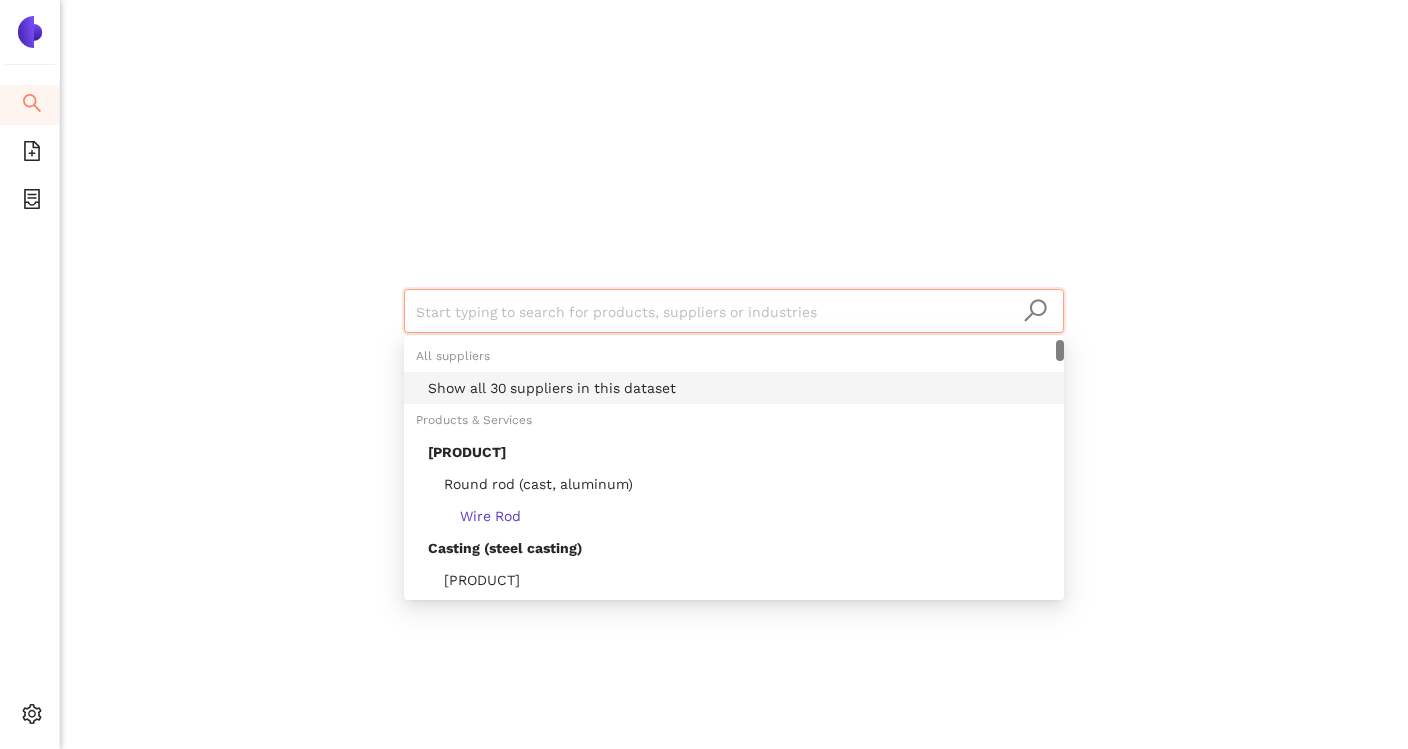 click on "Show all 30 suppliers in this dataset" at bounding box center (740, 388) 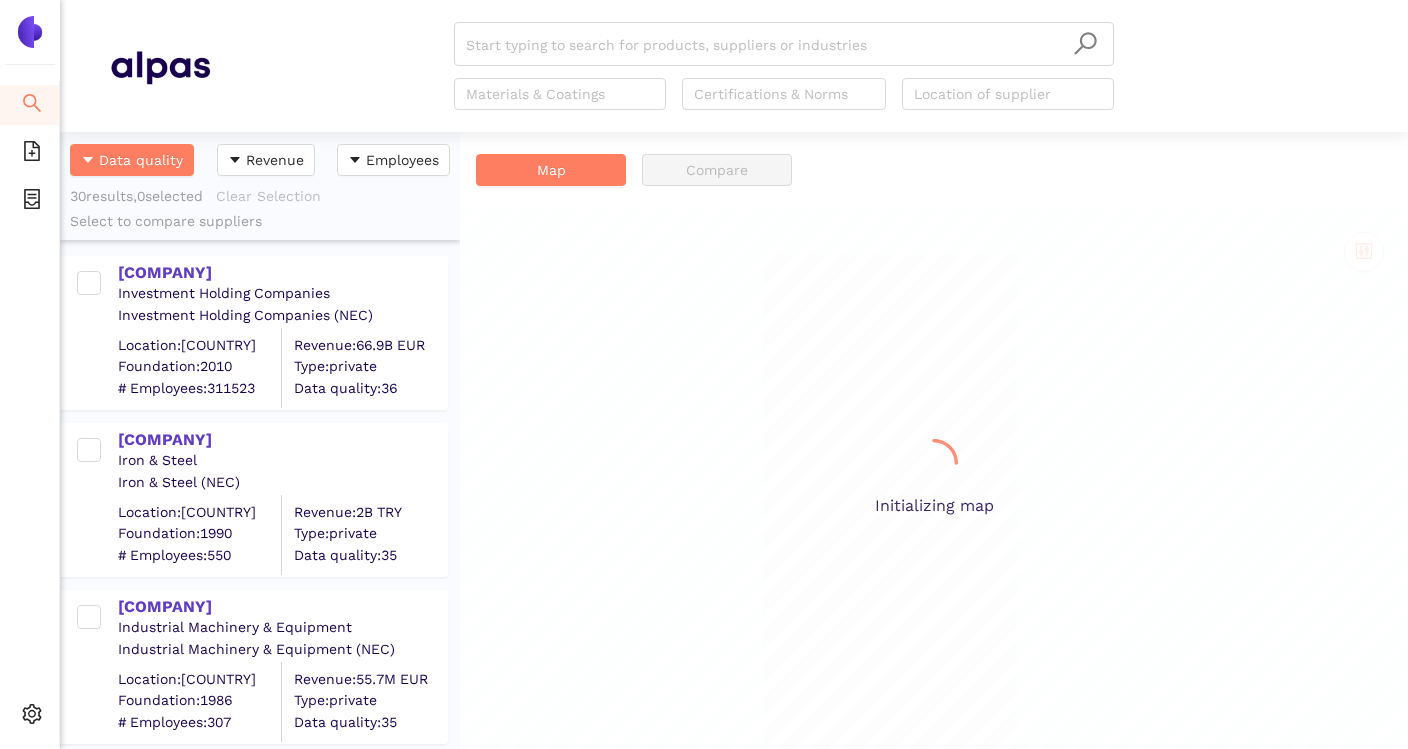 scroll, scrollTop: 617, scrollLeft: 400, axis: both 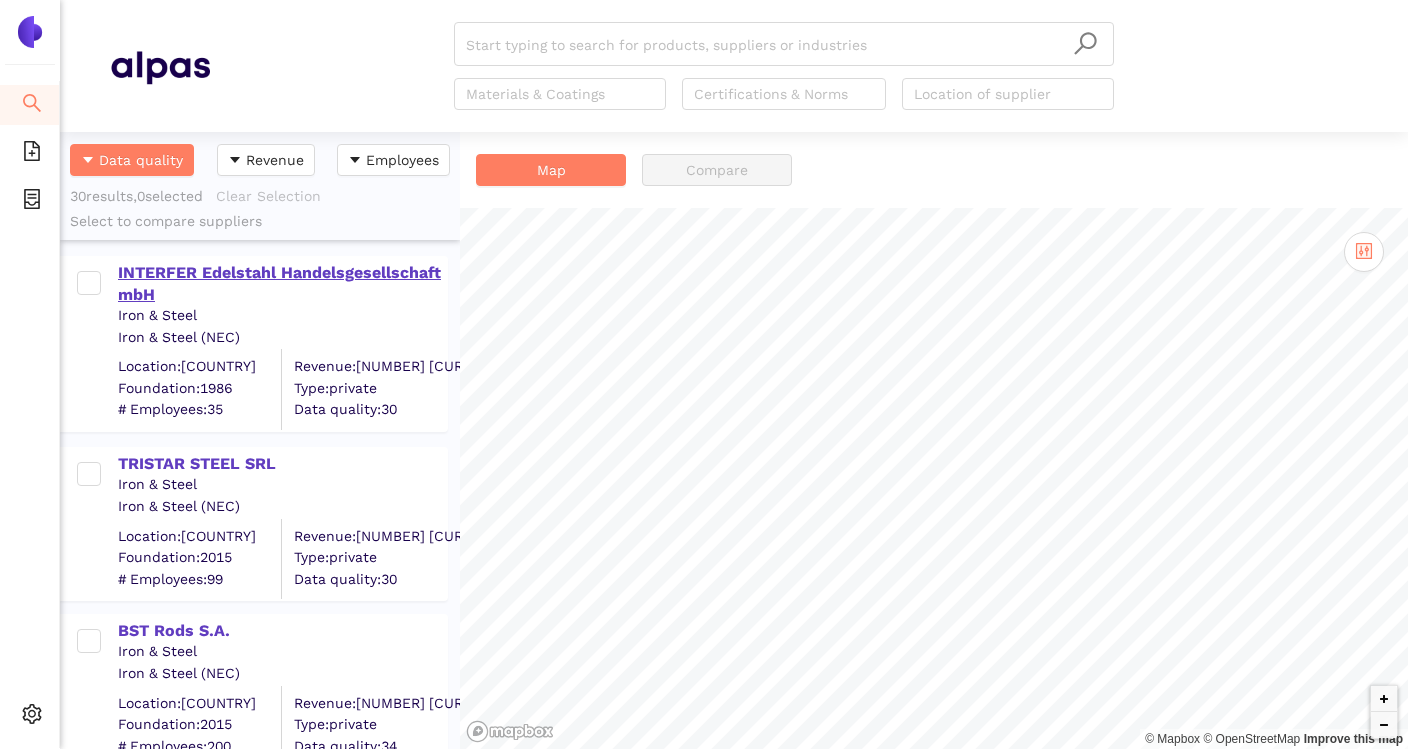 click on "INTERFER Edelstahl Handelsgesellschaft mbH" at bounding box center (282, 284) 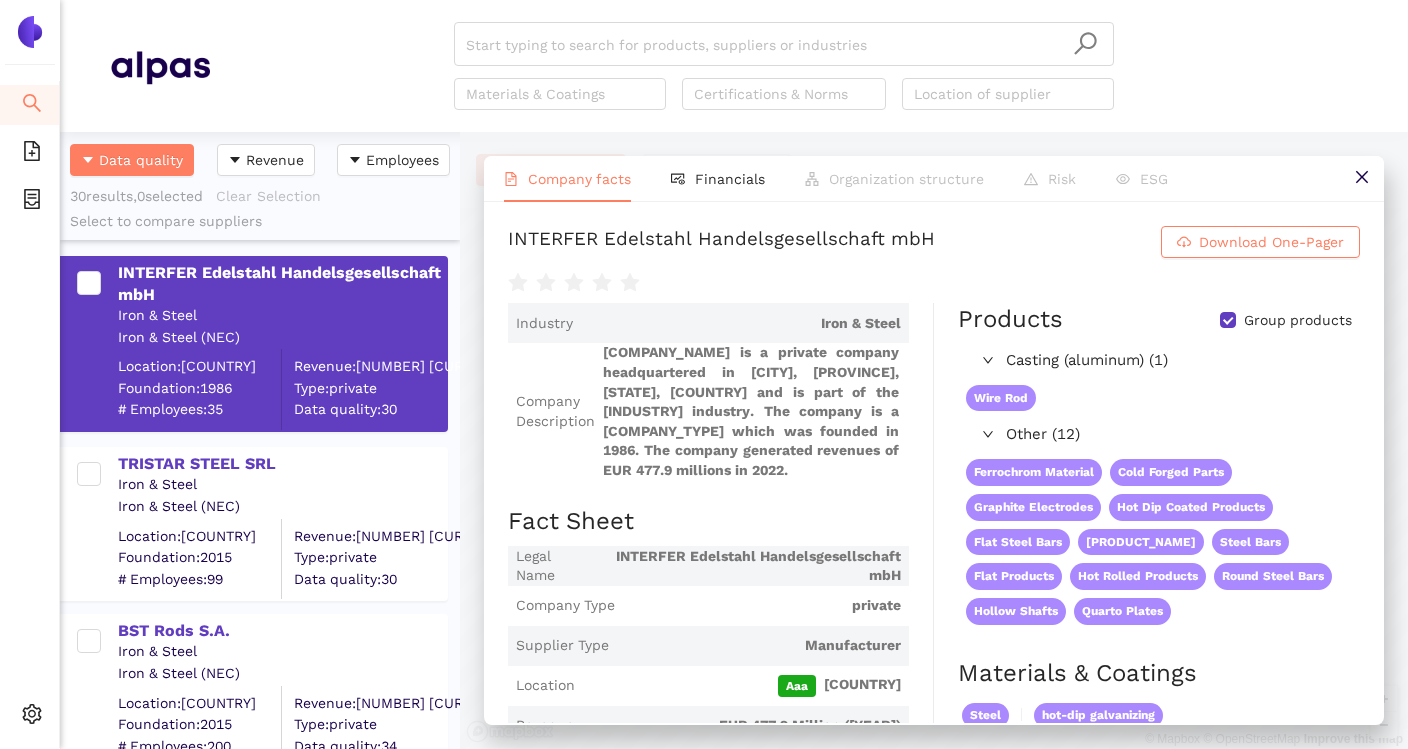 scroll, scrollTop: 6, scrollLeft: 0, axis: vertical 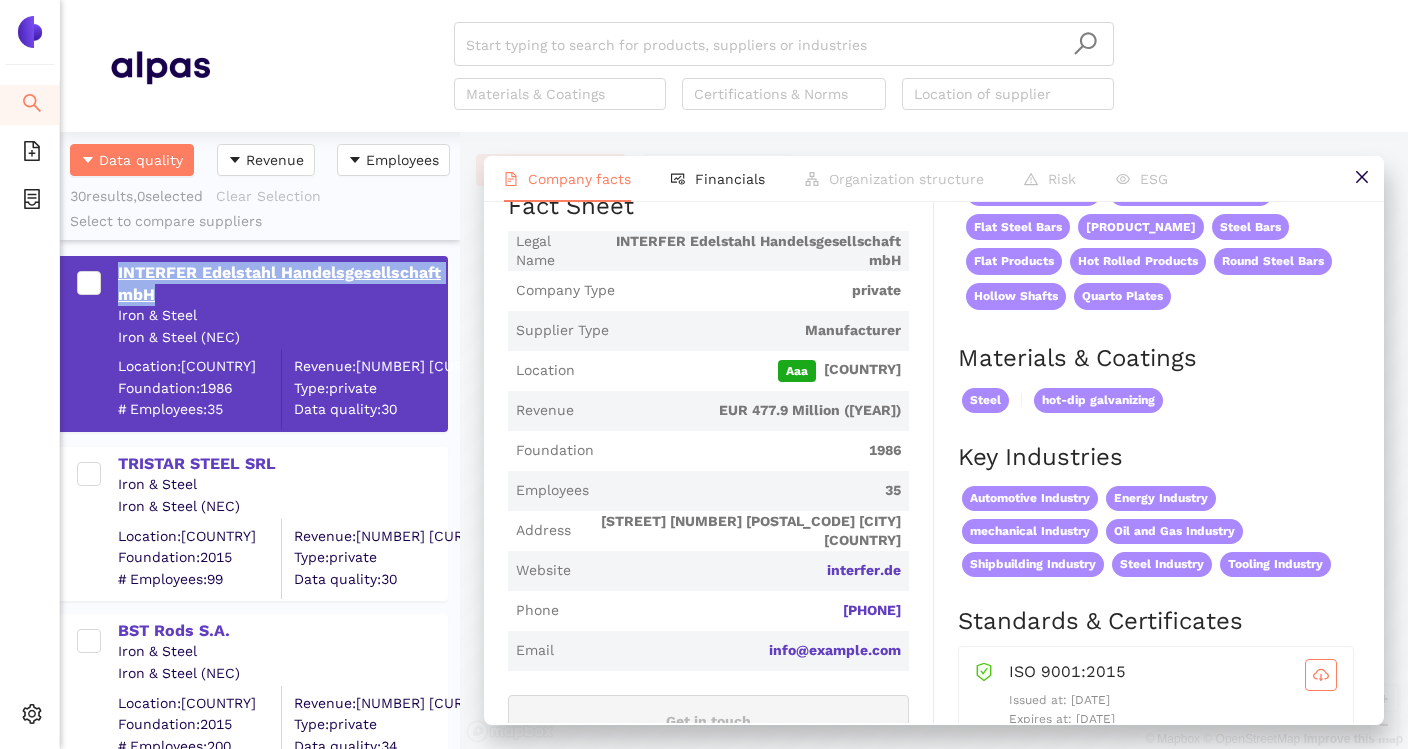 drag, startPoint x: 114, startPoint y: 268, endPoint x: 163, endPoint y: 288, distance: 52.924473 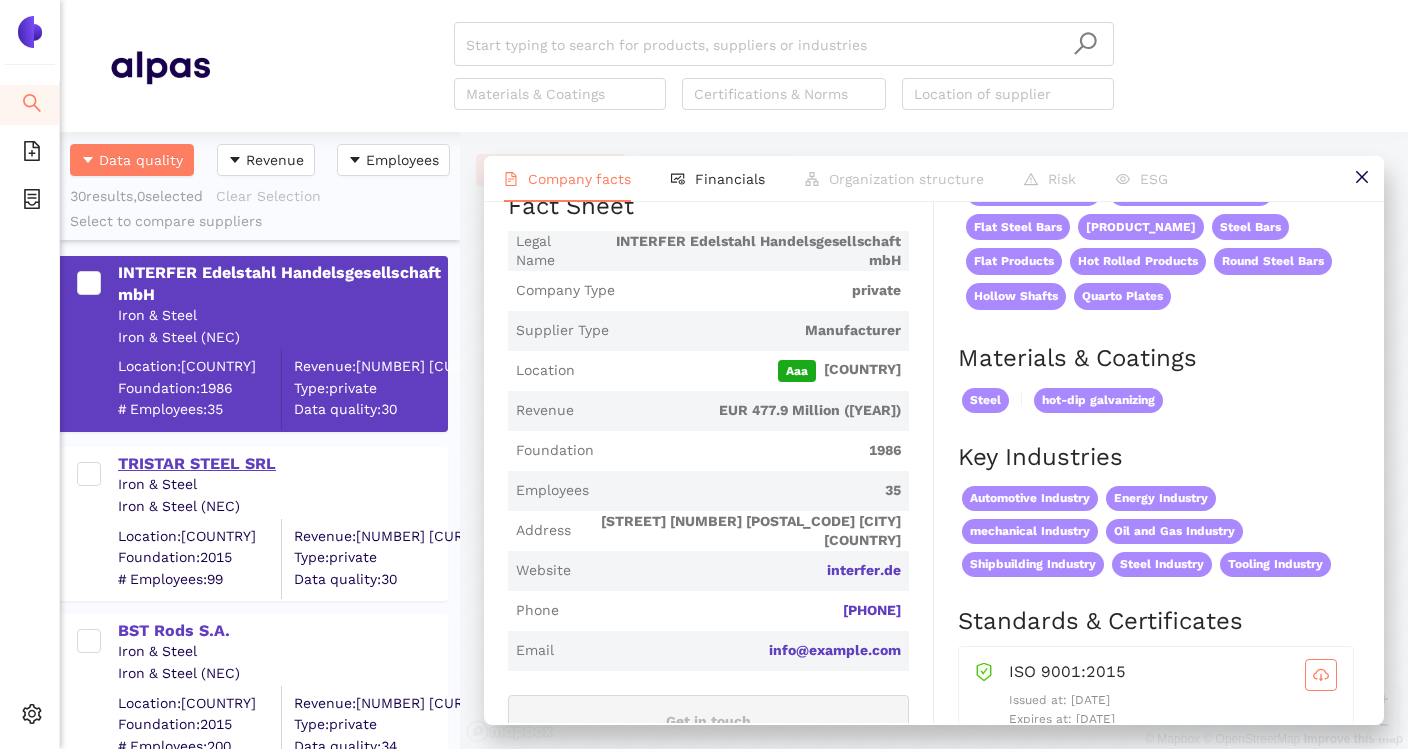 click on "TRISTAR STEEL SRL" at bounding box center (282, 464) 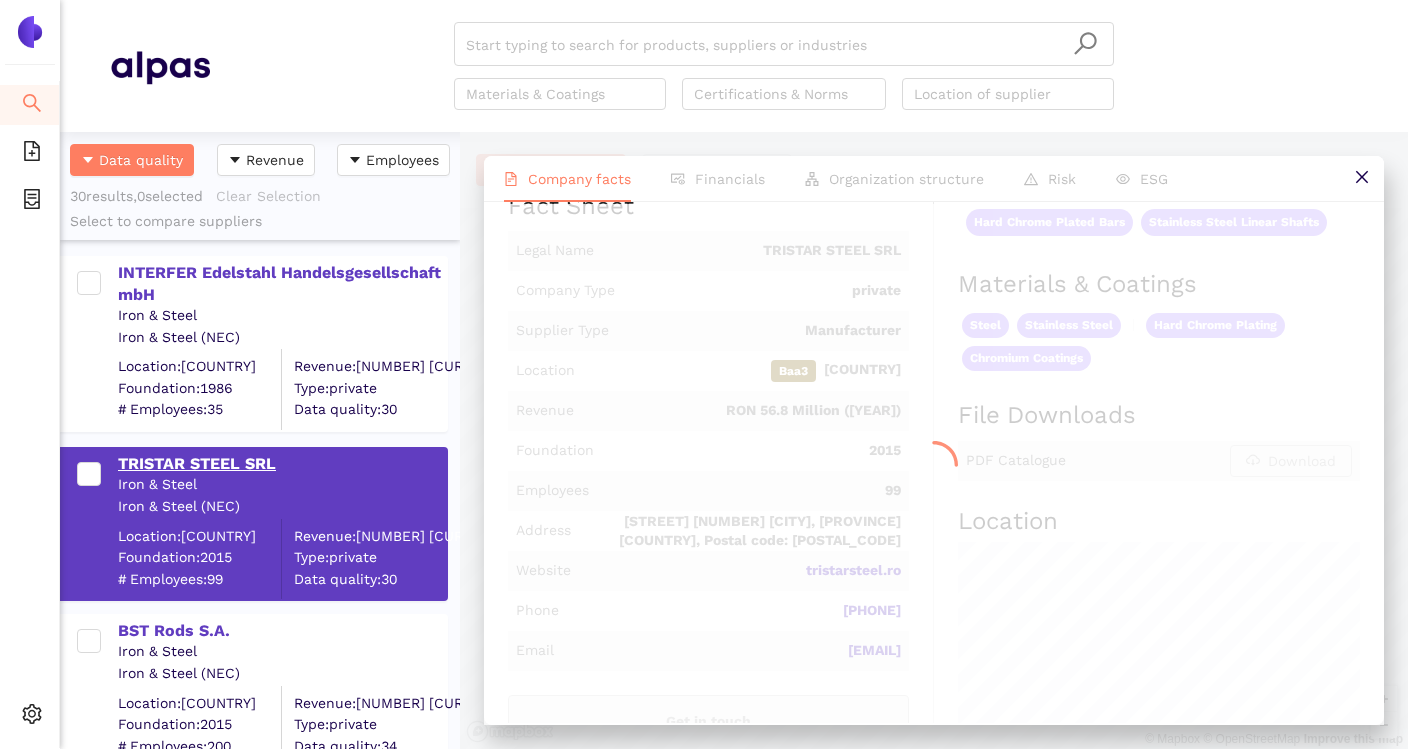 scroll, scrollTop: 0, scrollLeft: 0, axis: both 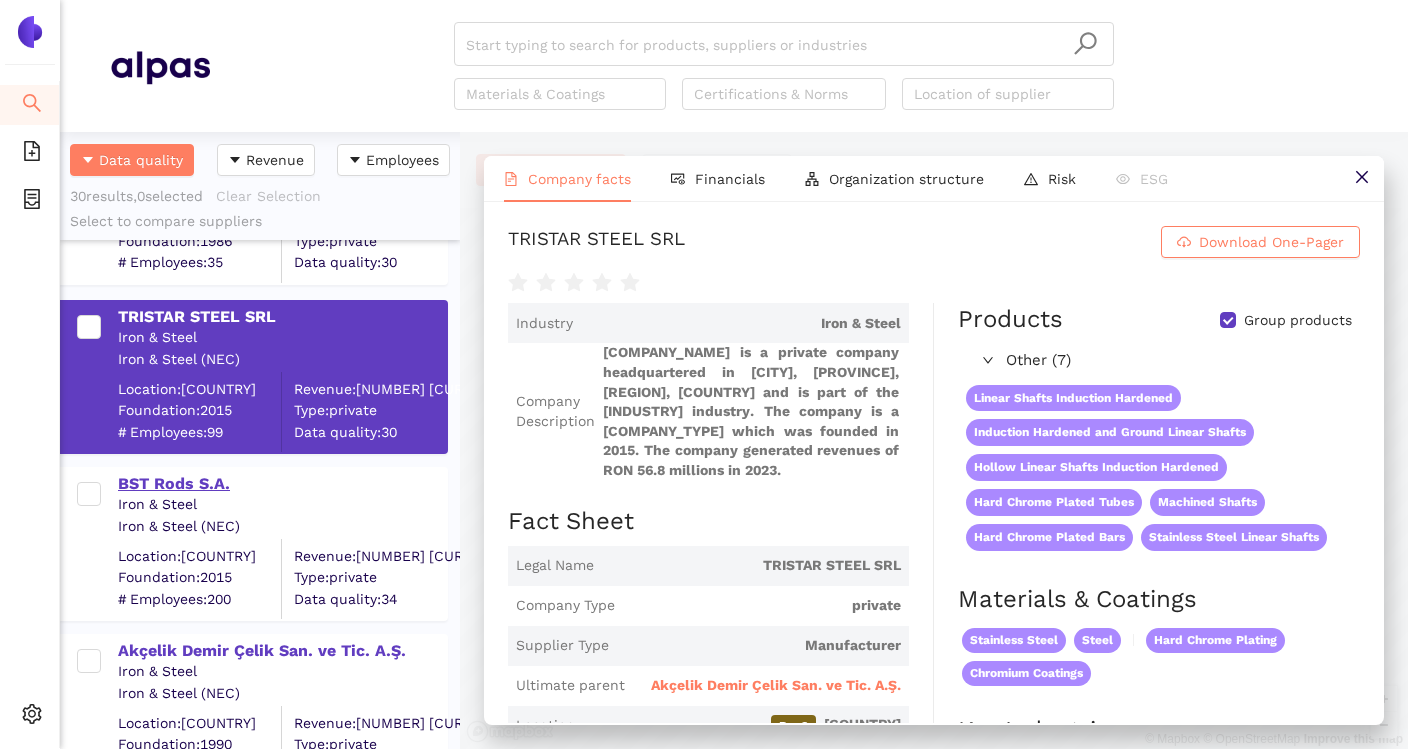 click on "BST Rods S.A." at bounding box center [282, 484] 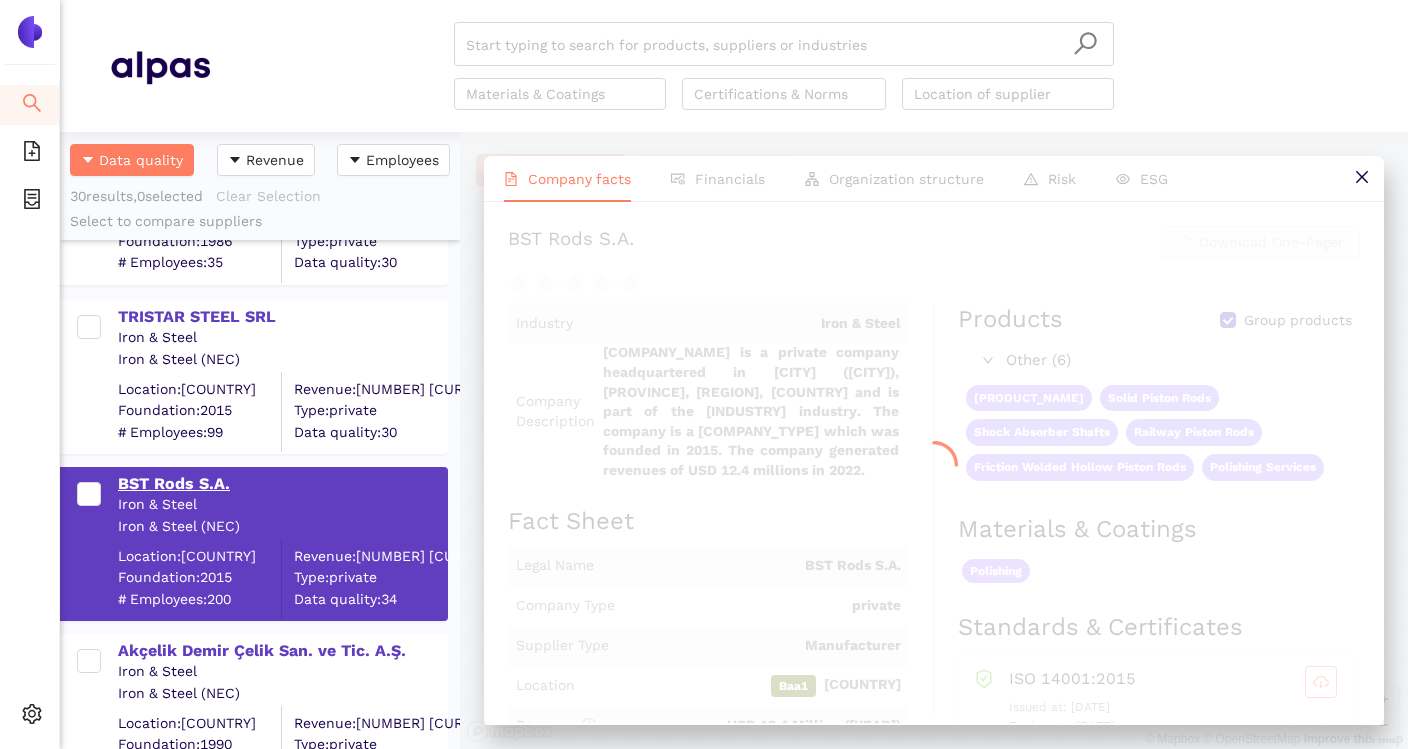 scroll, scrollTop: 0, scrollLeft: 0, axis: both 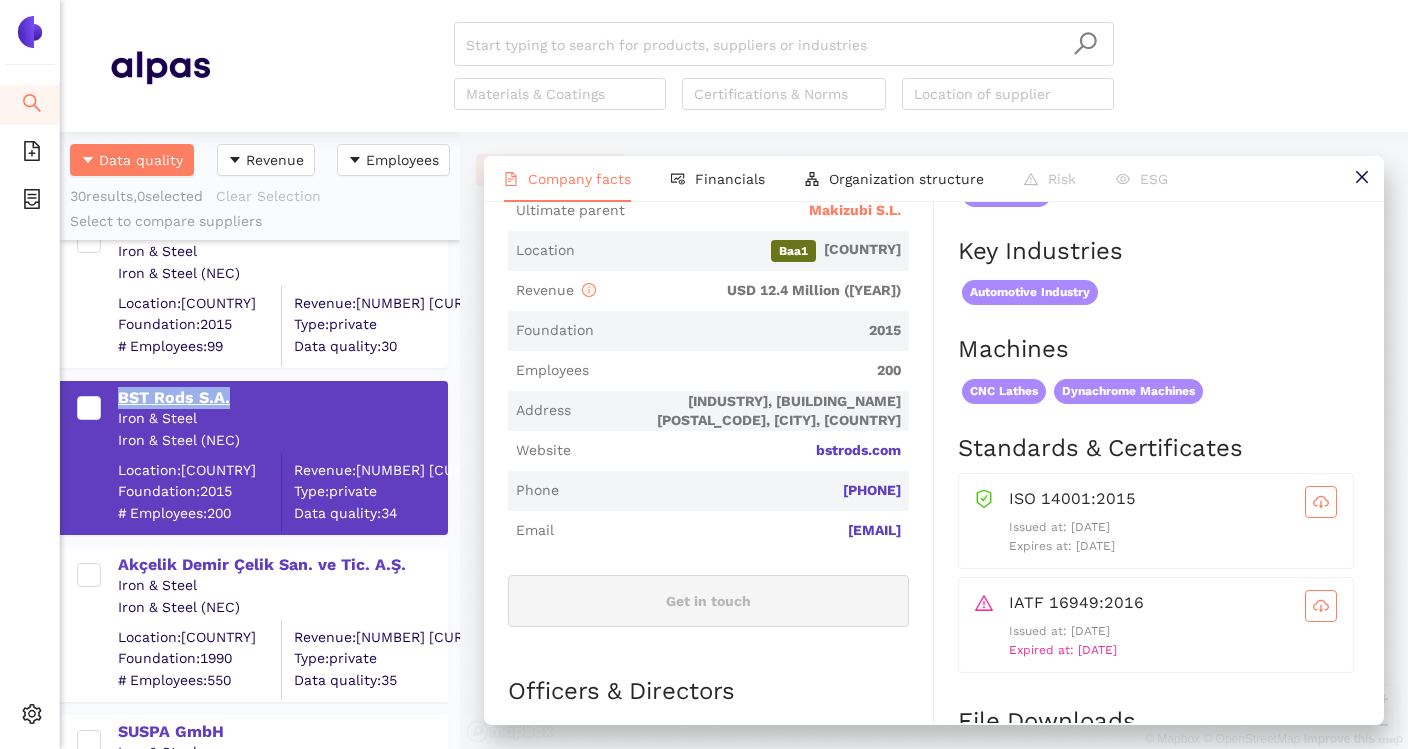 drag, startPoint x: 115, startPoint y: 399, endPoint x: 233, endPoint y: 398, distance: 118.004234 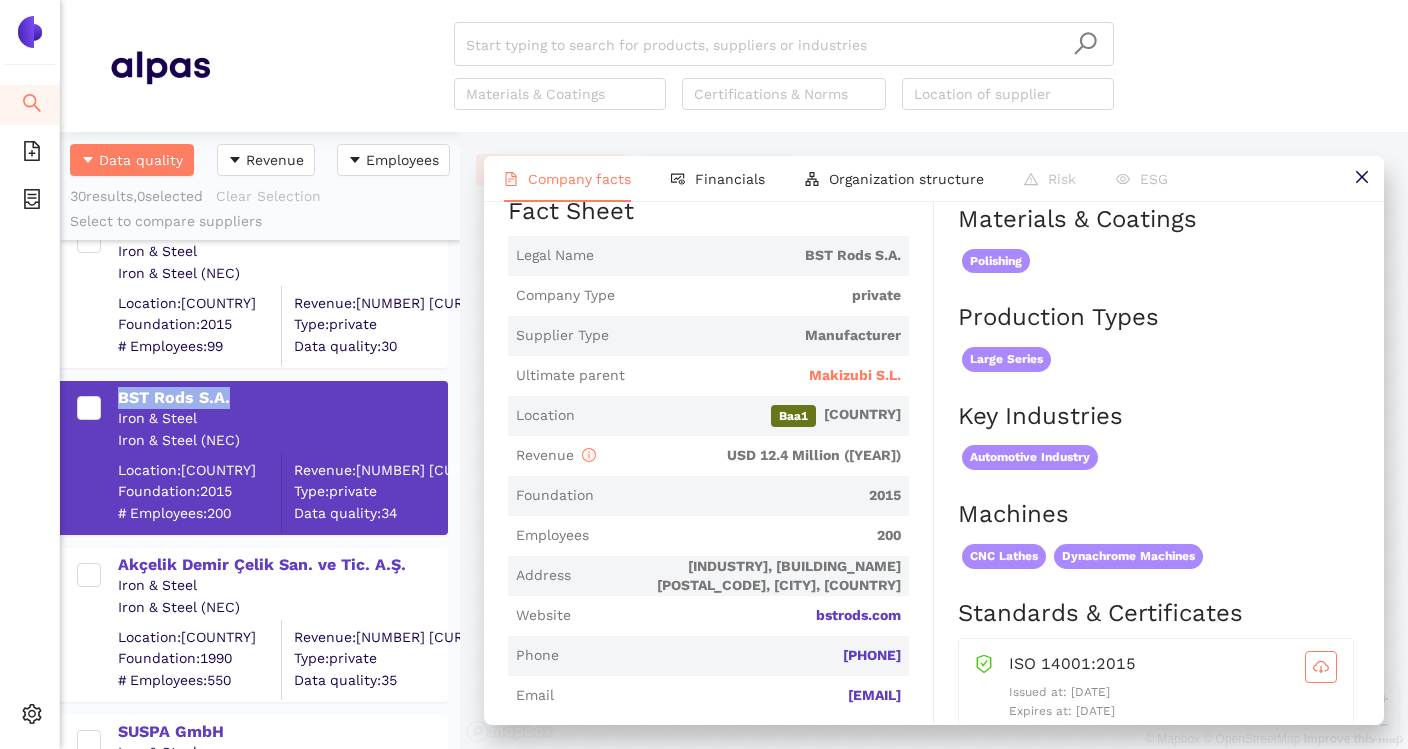 scroll, scrollTop: 288, scrollLeft: 0, axis: vertical 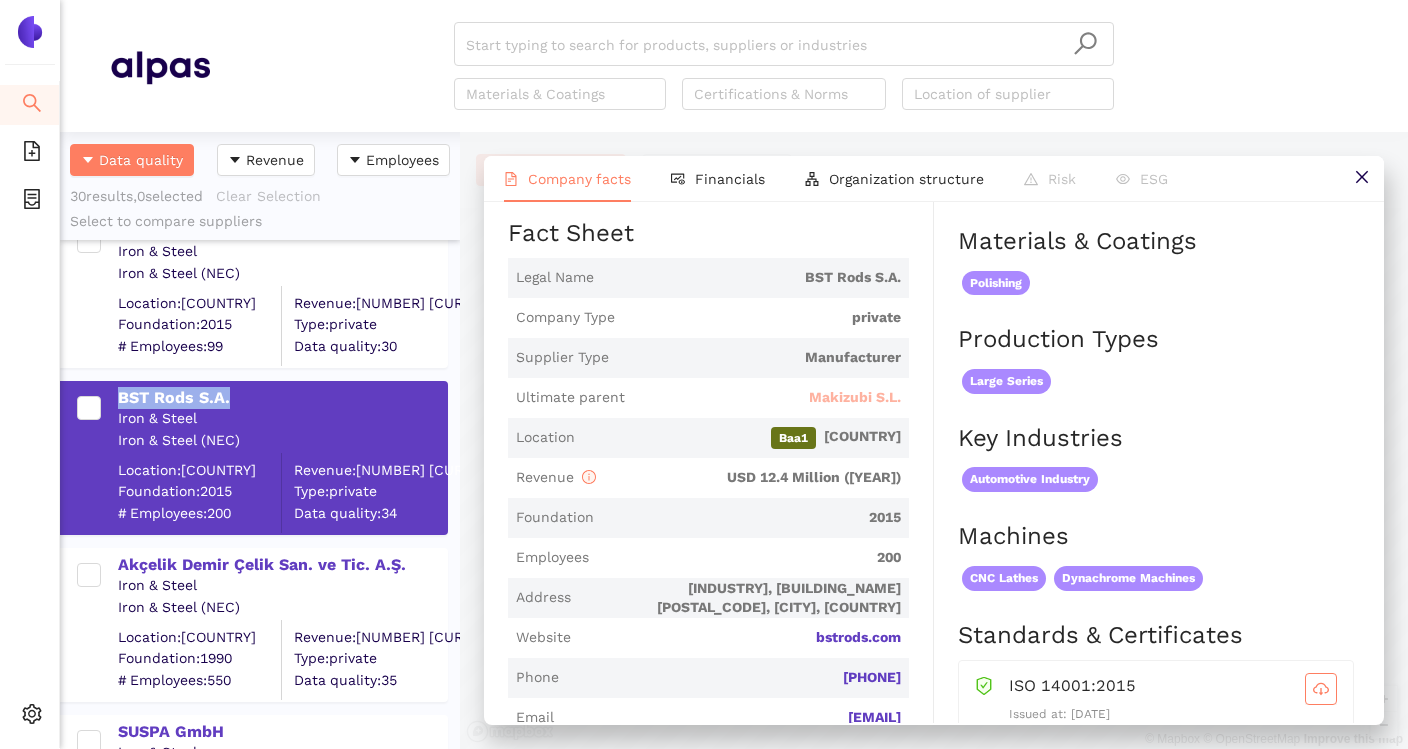 click on "Makizubi S.L." at bounding box center [855, 398] 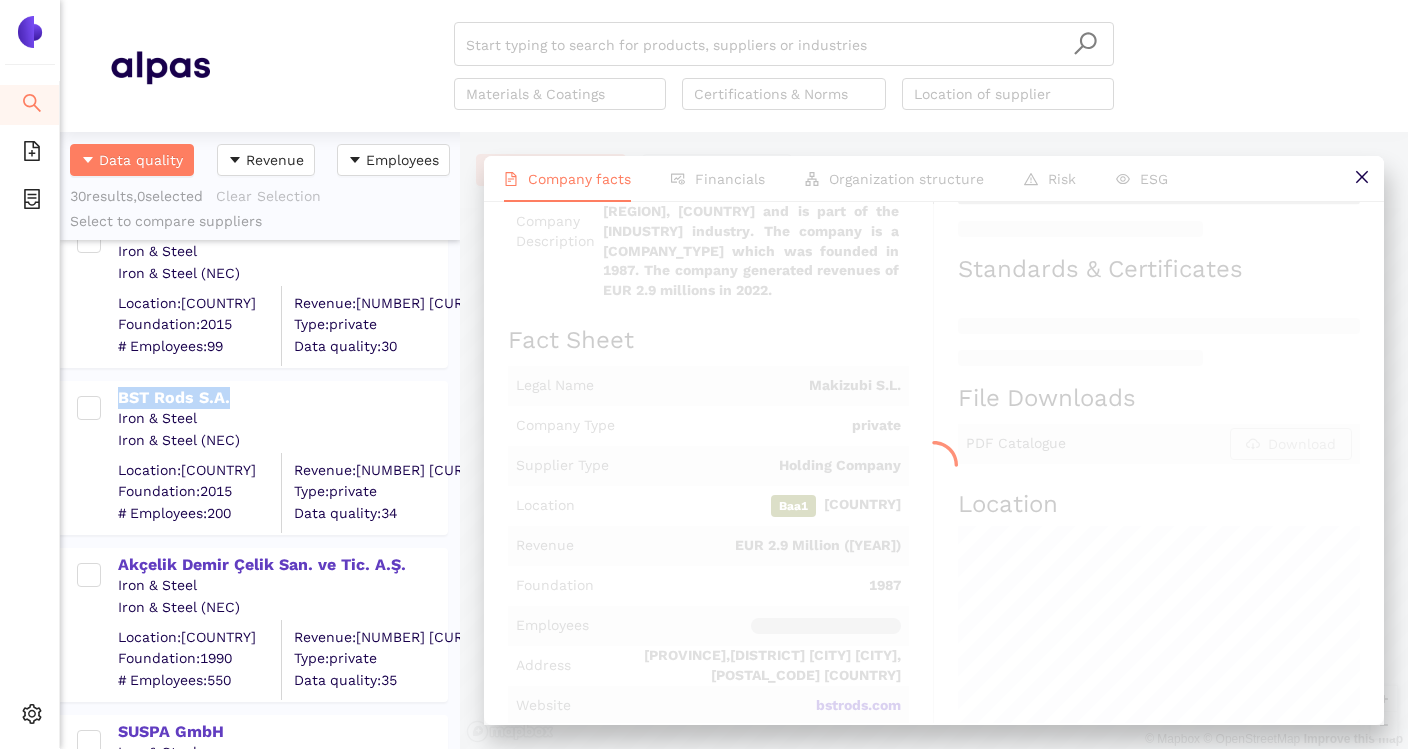 scroll, scrollTop: 0, scrollLeft: 0, axis: both 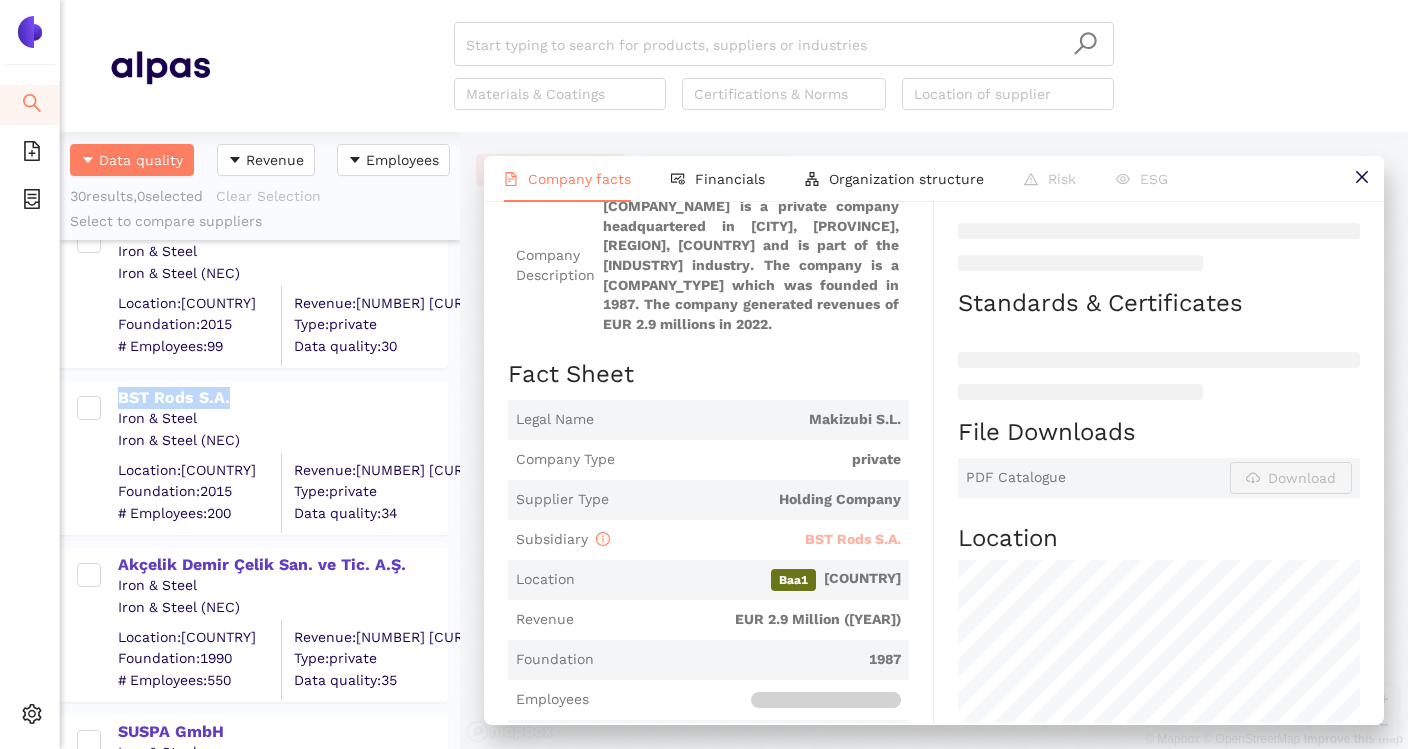 click on "BST Rods S.A." at bounding box center [853, 539] 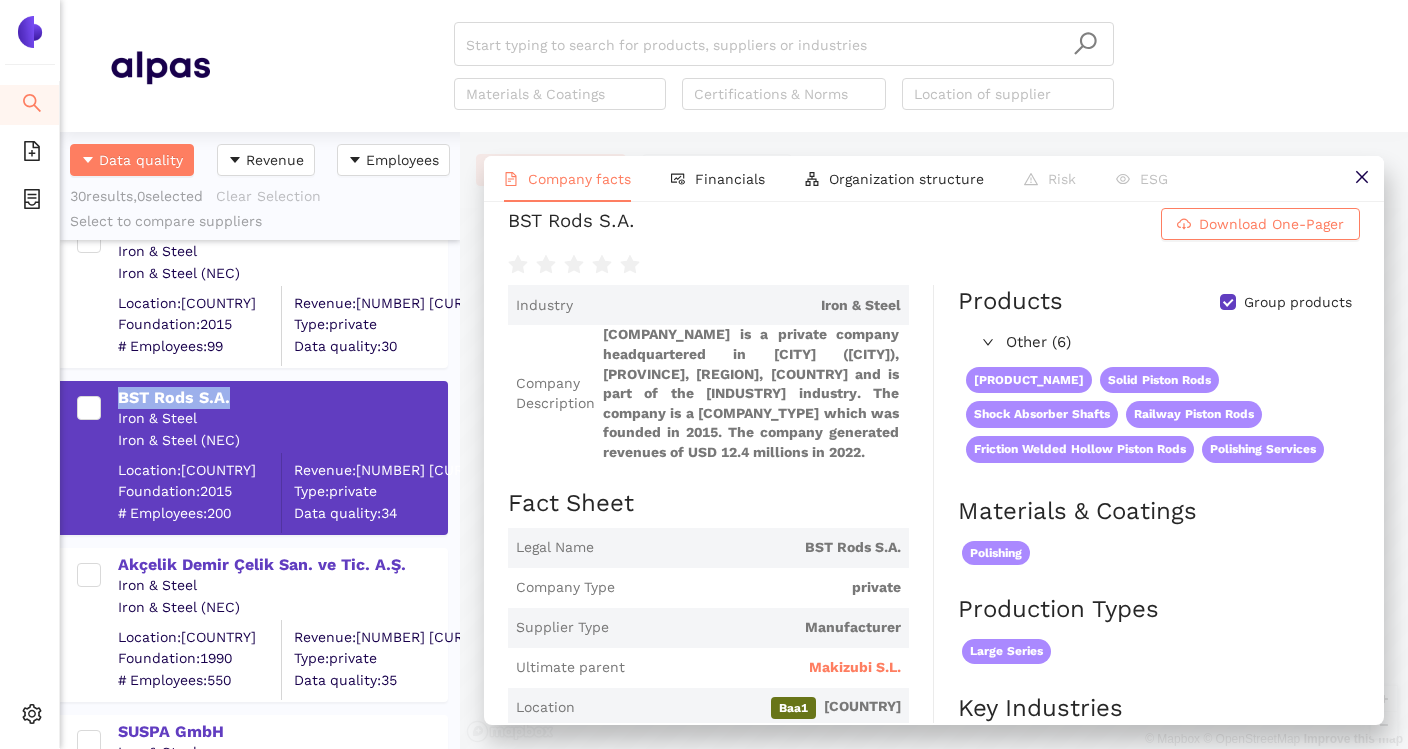 scroll, scrollTop: 81, scrollLeft: 0, axis: vertical 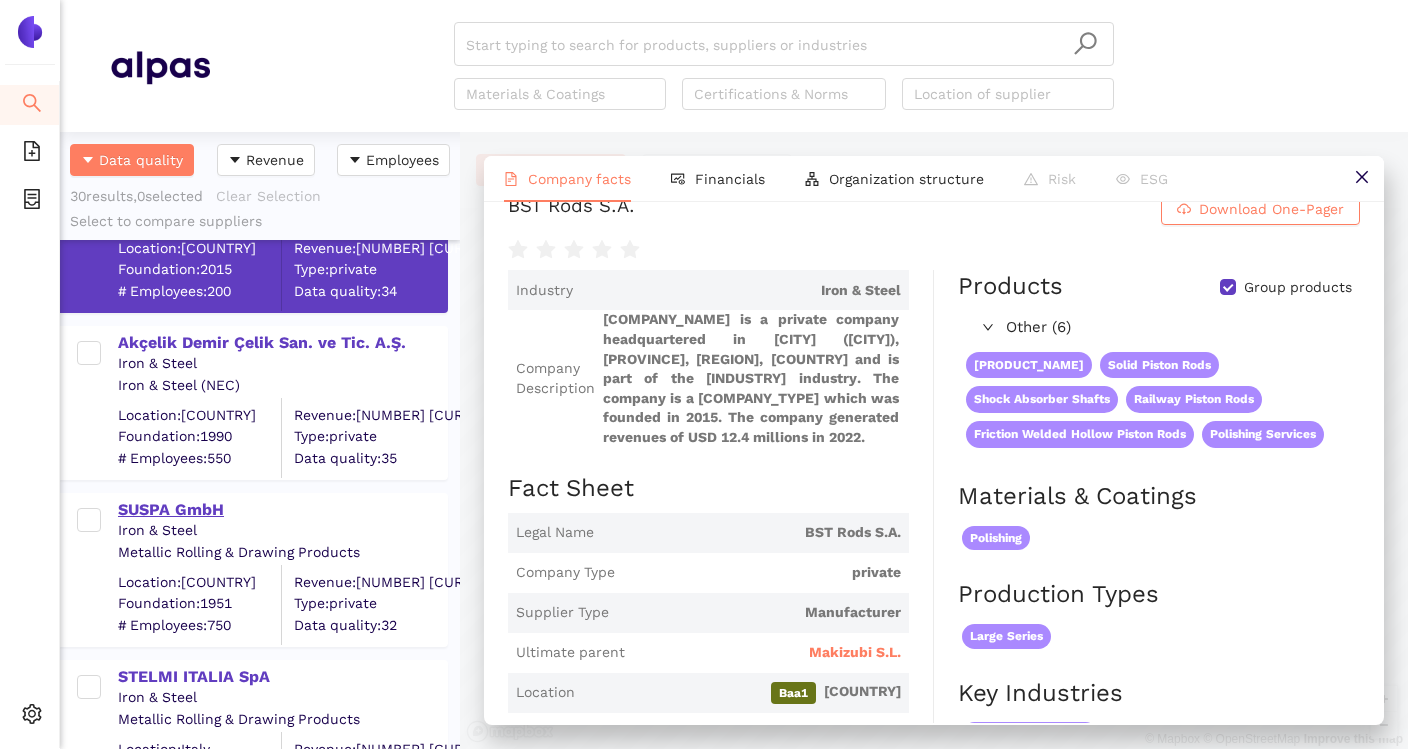 click on "SUSPA GmbH" at bounding box center [282, 510] 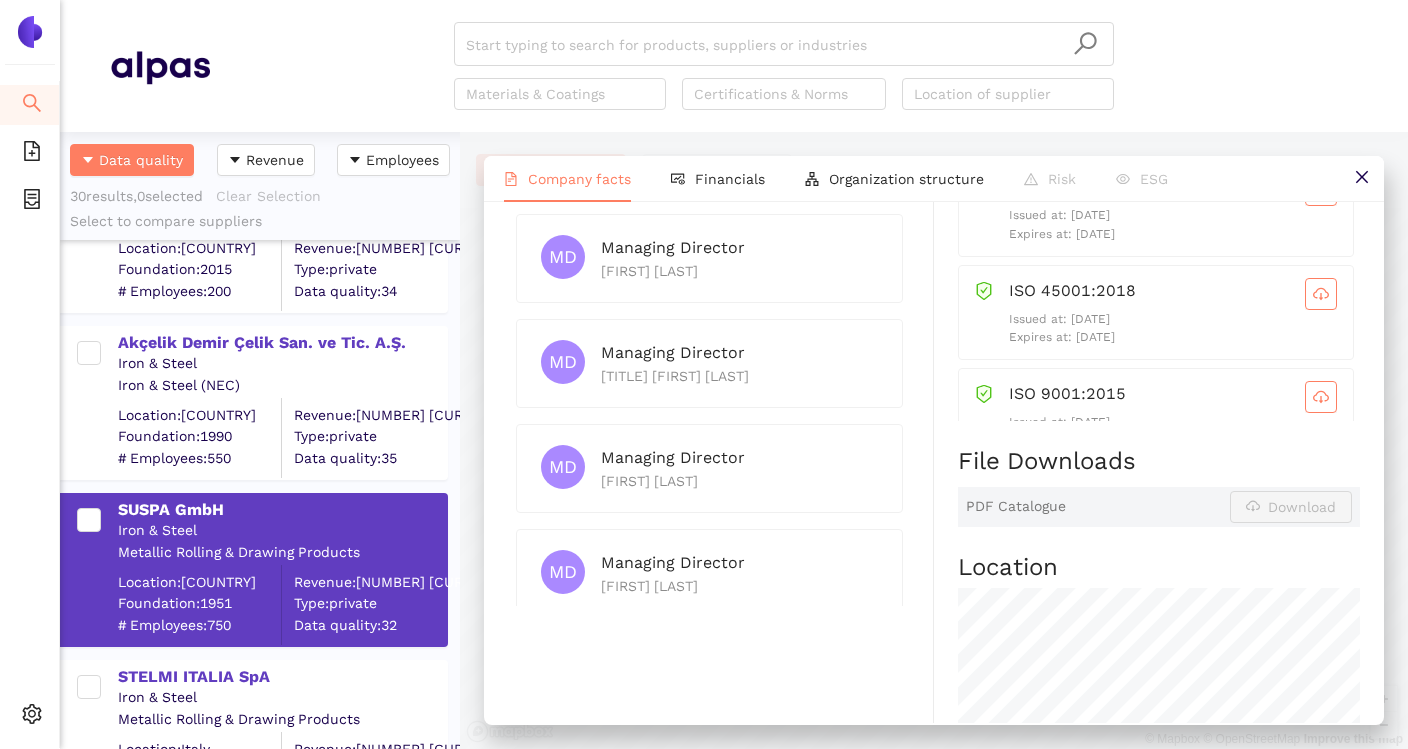 scroll, scrollTop: 988, scrollLeft: 0, axis: vertical 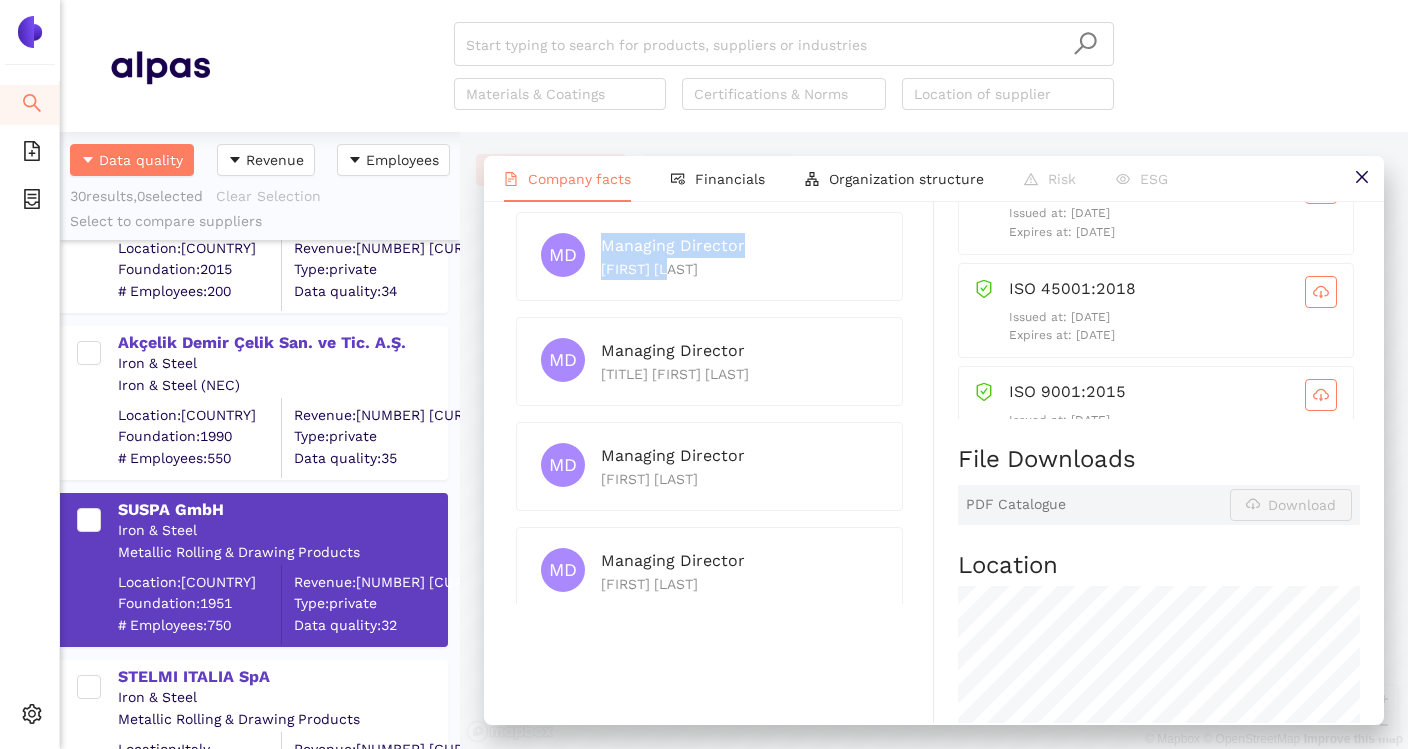 drag, startPoint x: 599, startPoint y: 271, endPoint x: 679, endPoint y: 273, distance: 80.024994 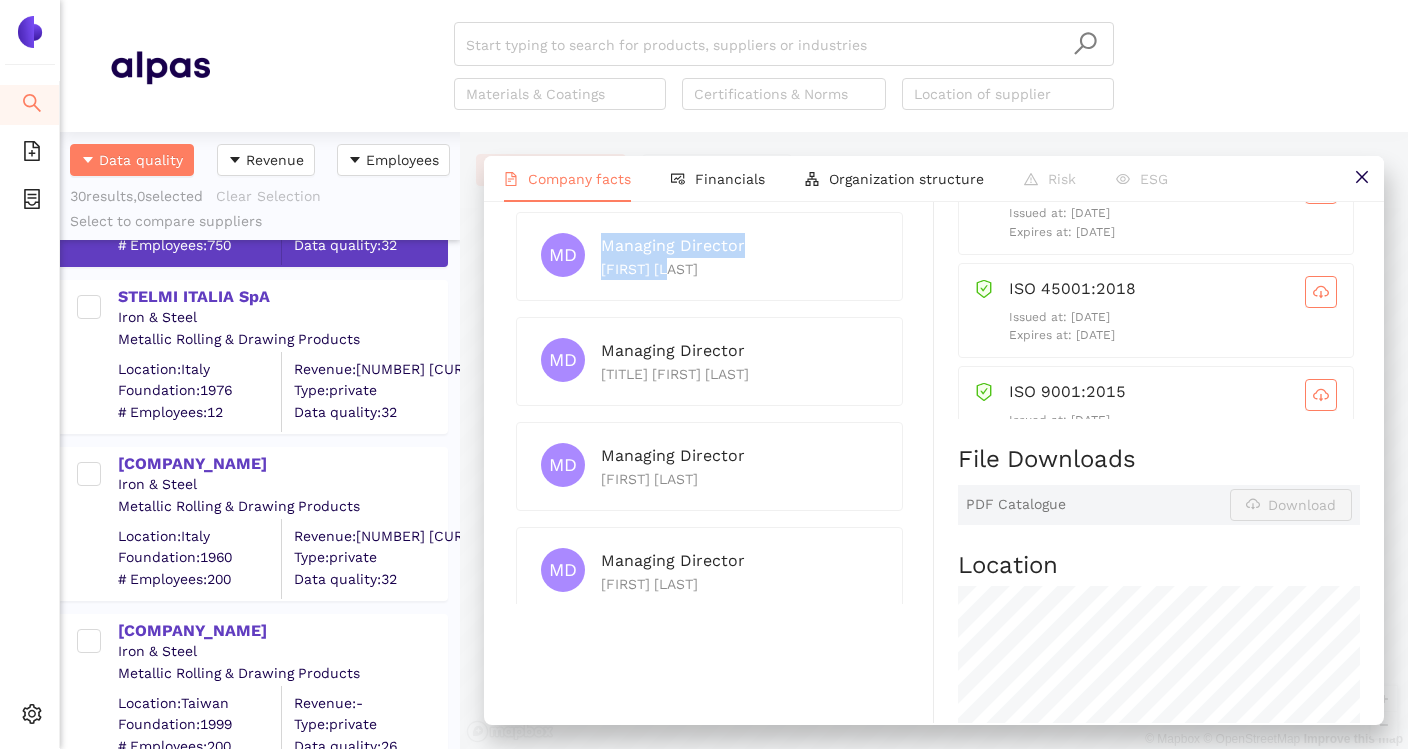scroll, scrollTop: 833, scrollLeft: 0, axis: vertical 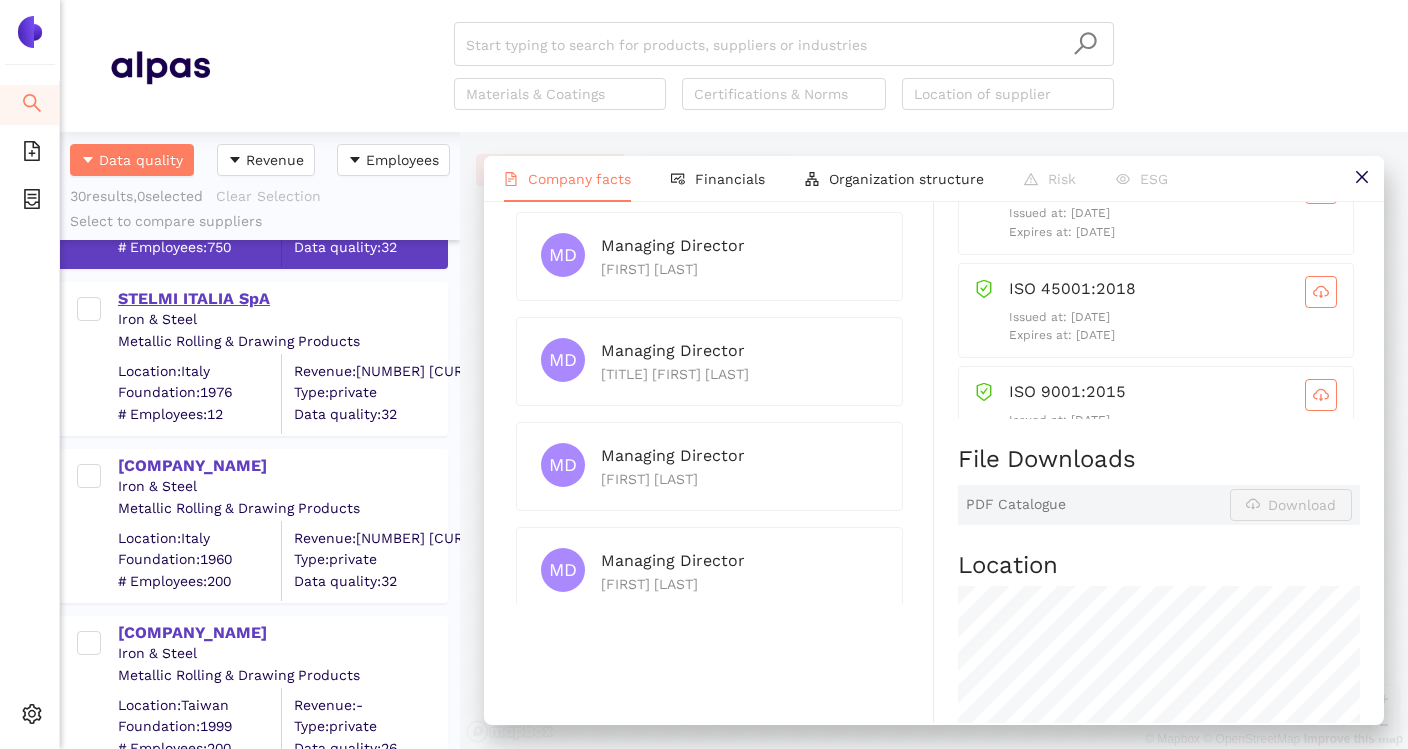 click on "STELMI ITALIA SpA" at bounding box center (282, 299) 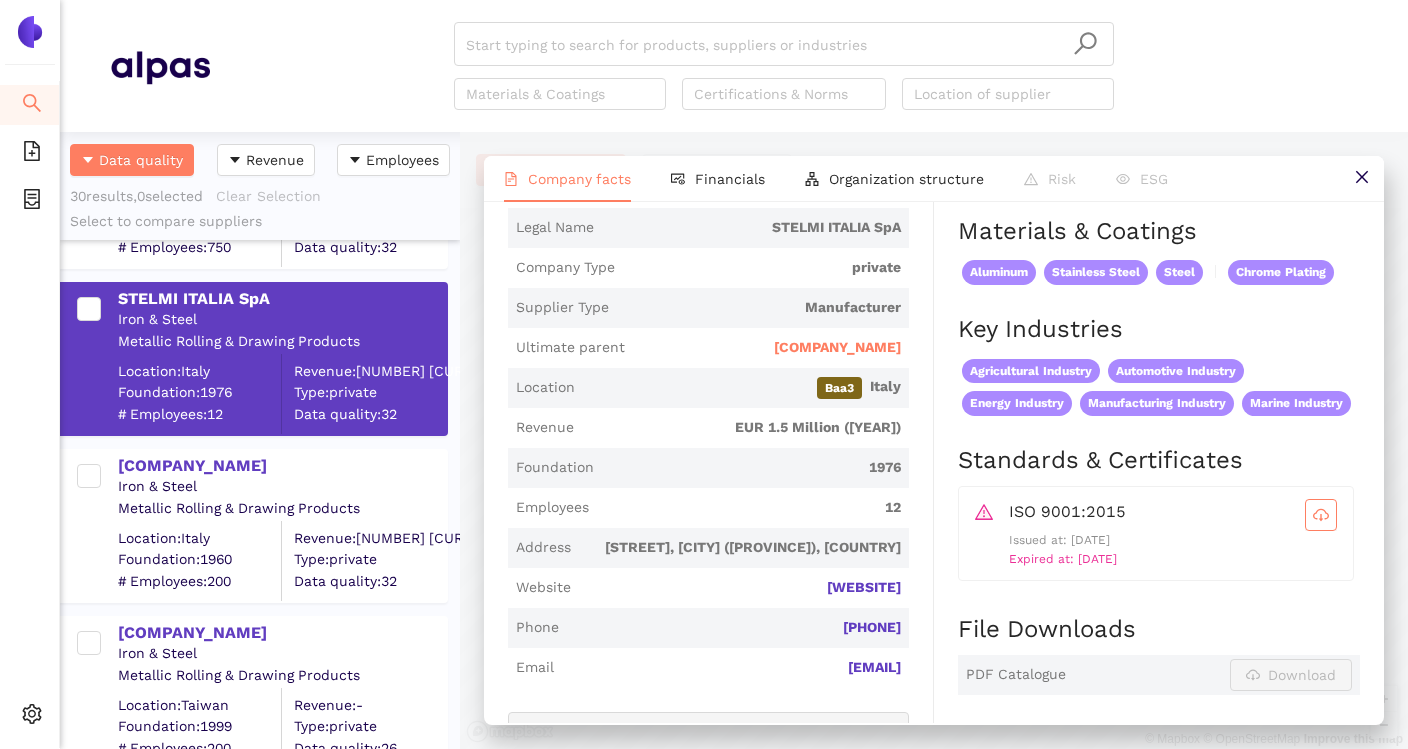 scroll, scrollTop: 335, scrollLeft: 0, axis: vertical 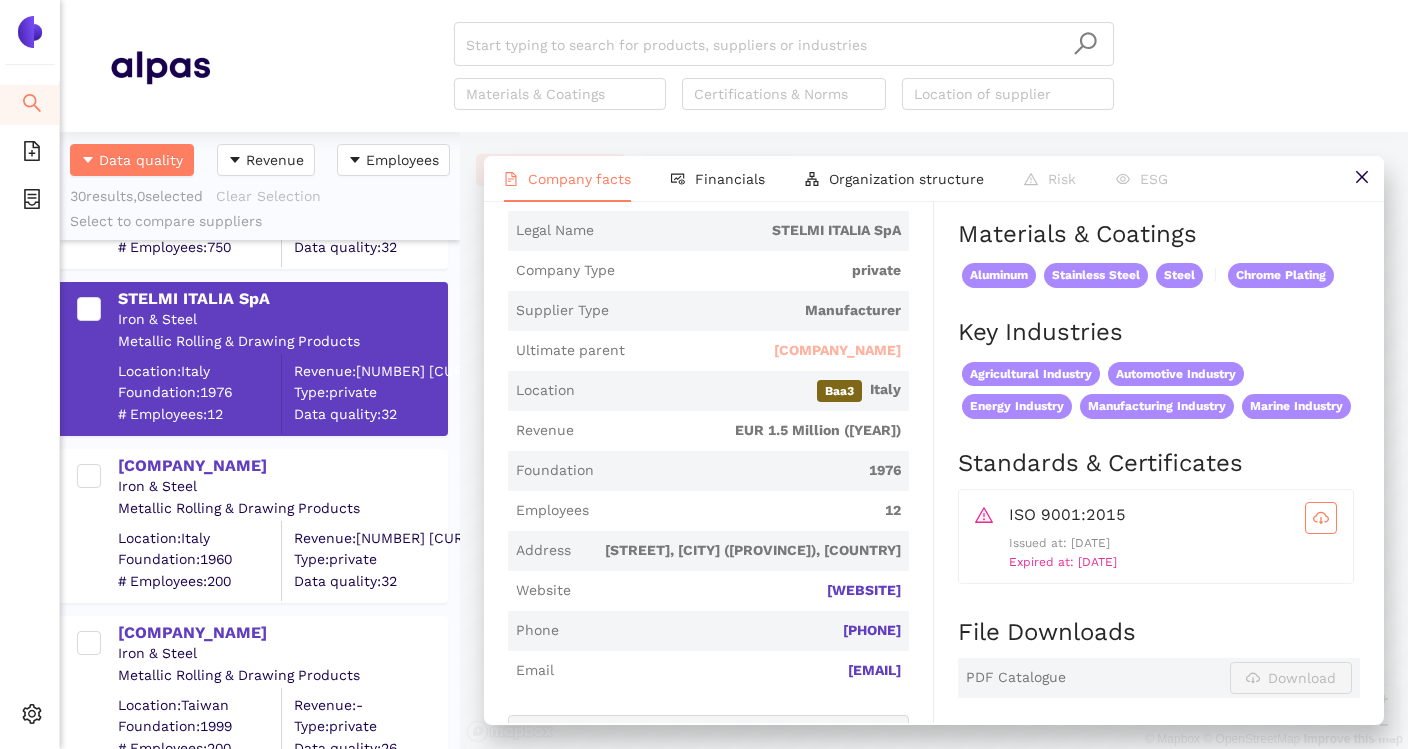 click on "Habart Srl" at bounding box center (837, 351) 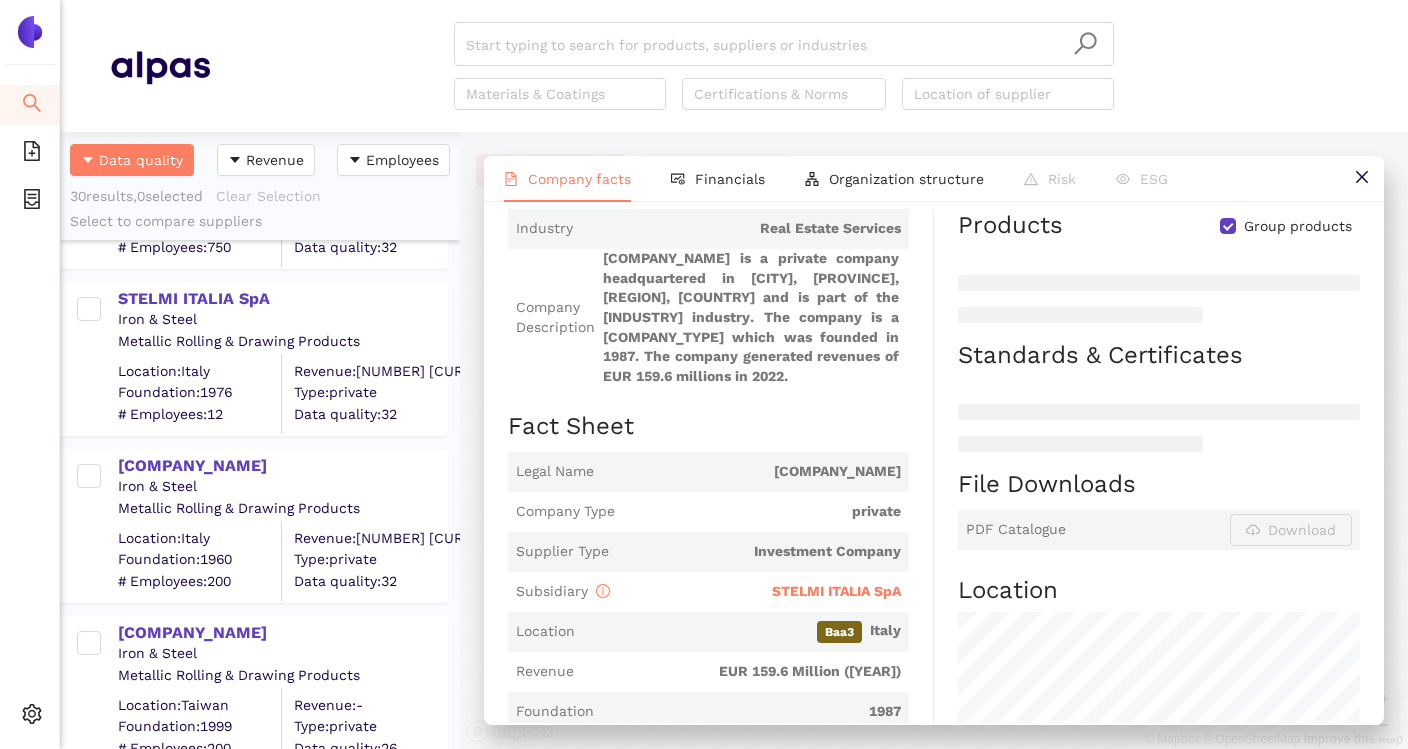 scroll, scrollTop: 213, scrollLeft: 0, axis: vertical 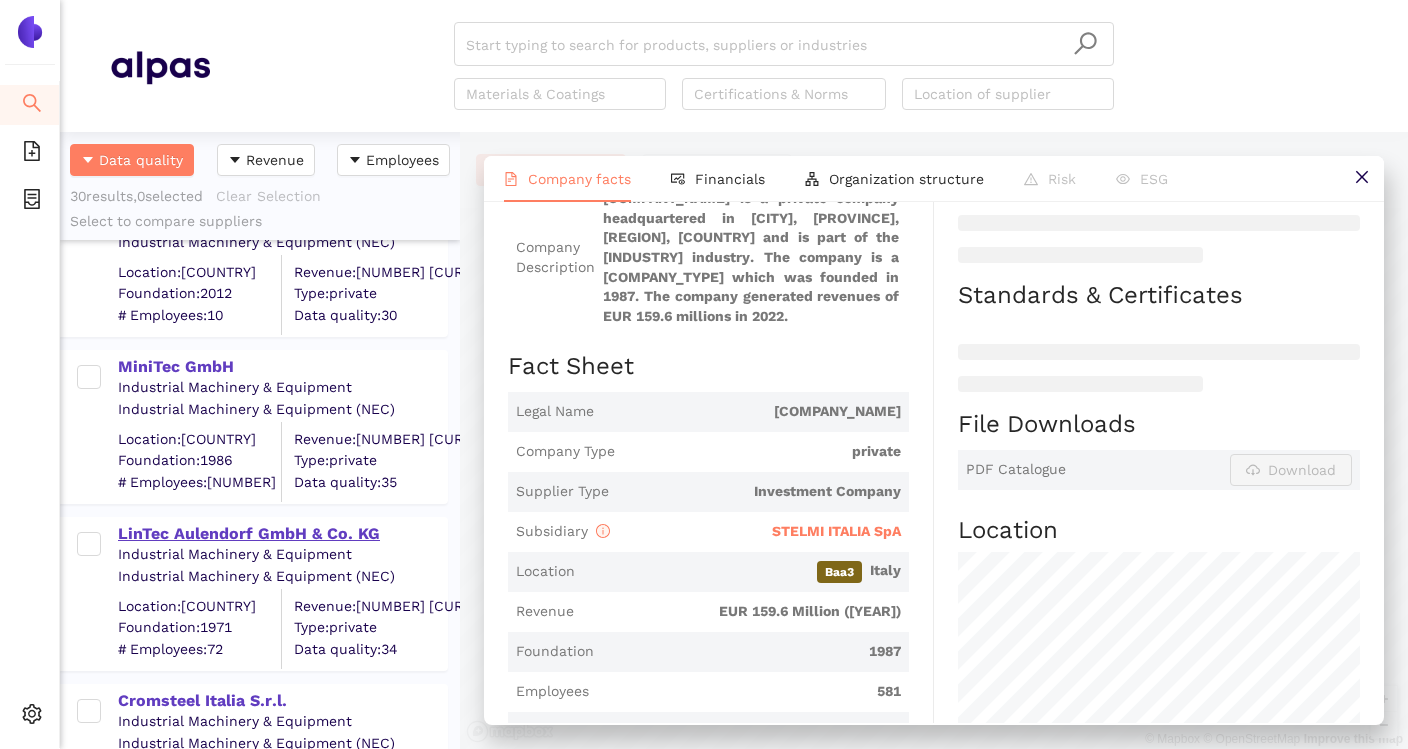 click on "LinTec Aulendorf GmbH & Co. KG" at bounding box center [282, 534] 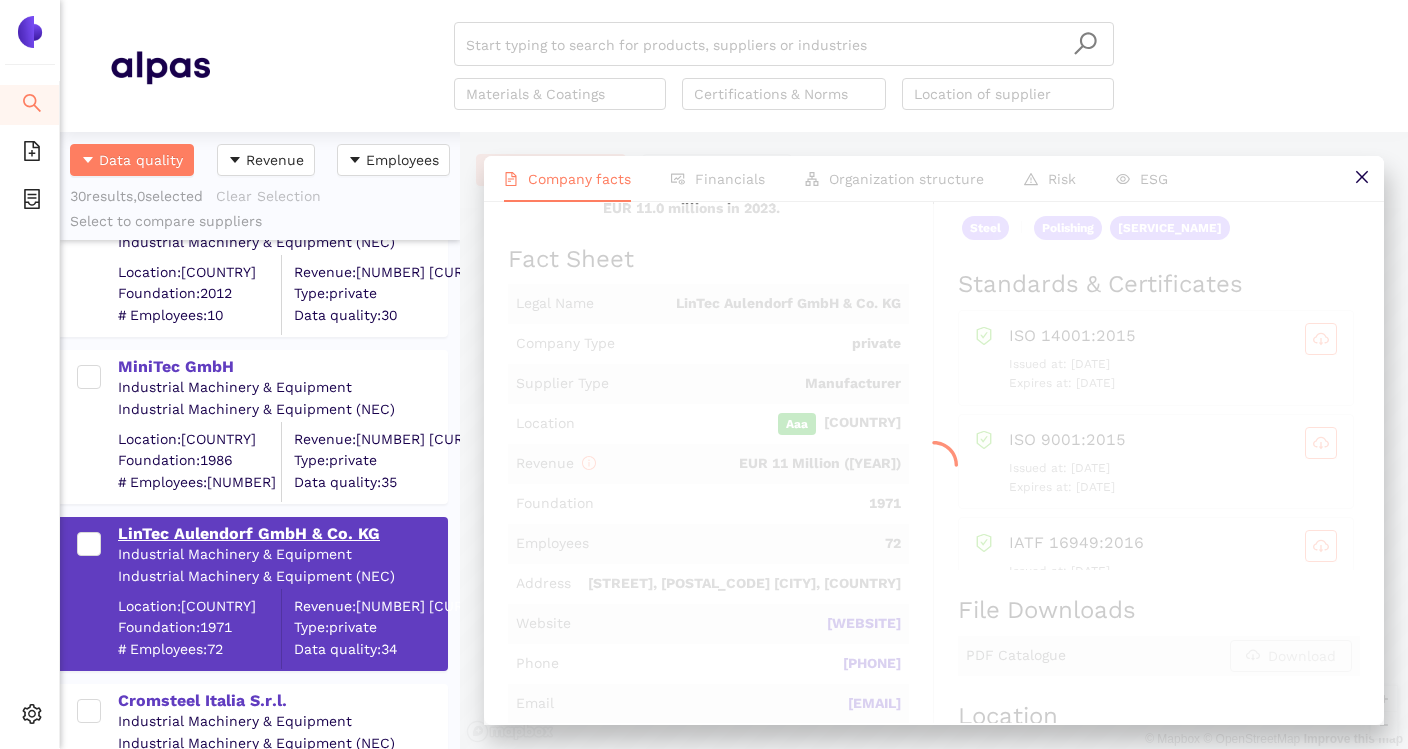 scroll, scrollTop: 0, scrollLeft: 0, axis: both 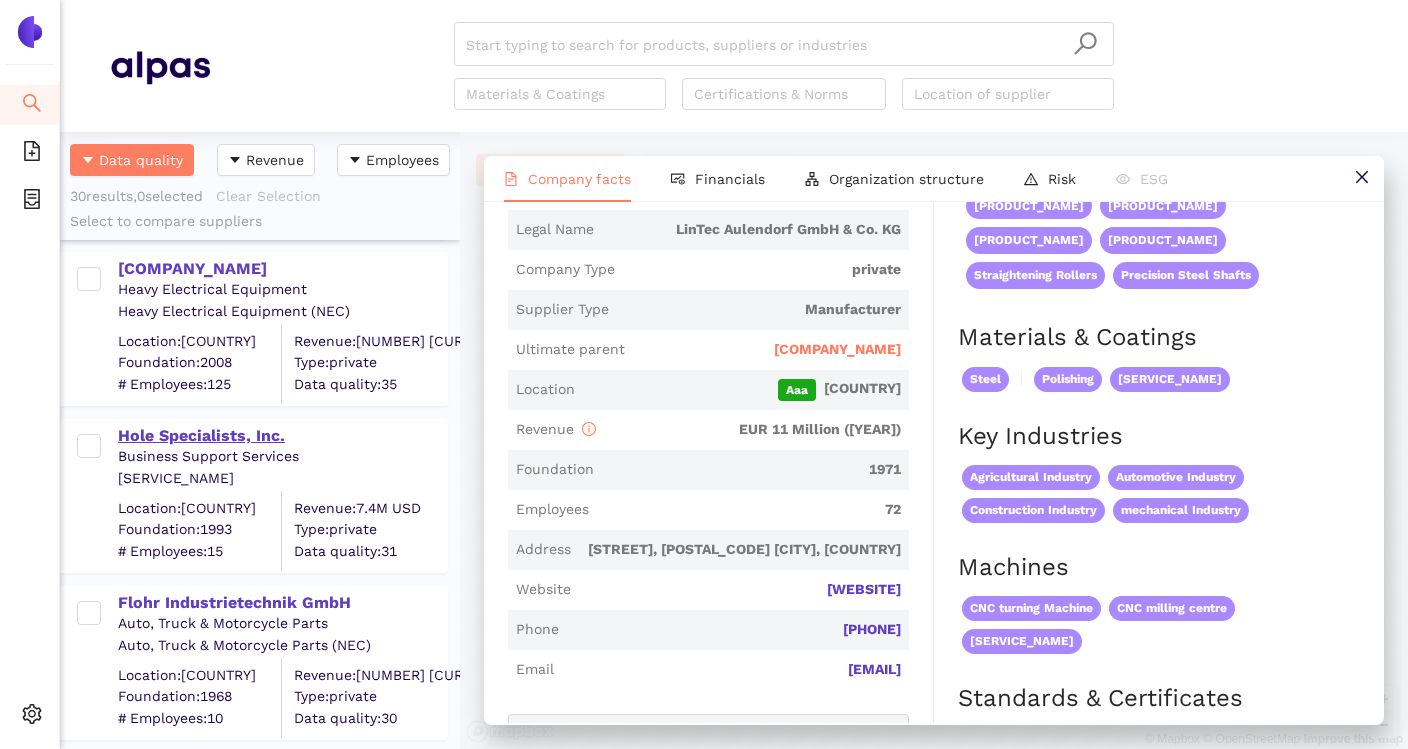 click on "Hole Specialists, Inc." at bounding box center (282, 436) 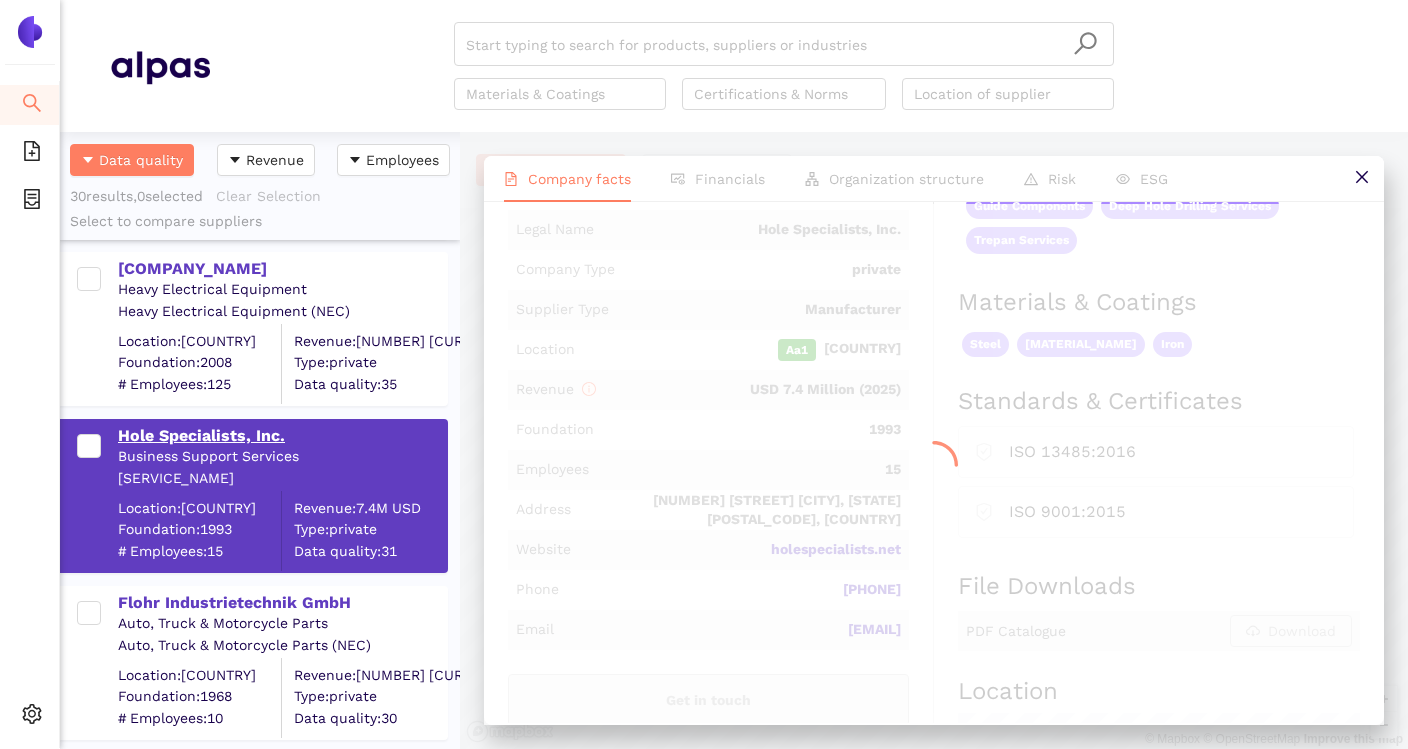 scroll, scrollTop: 0, scrollLeft: 0, axis: both 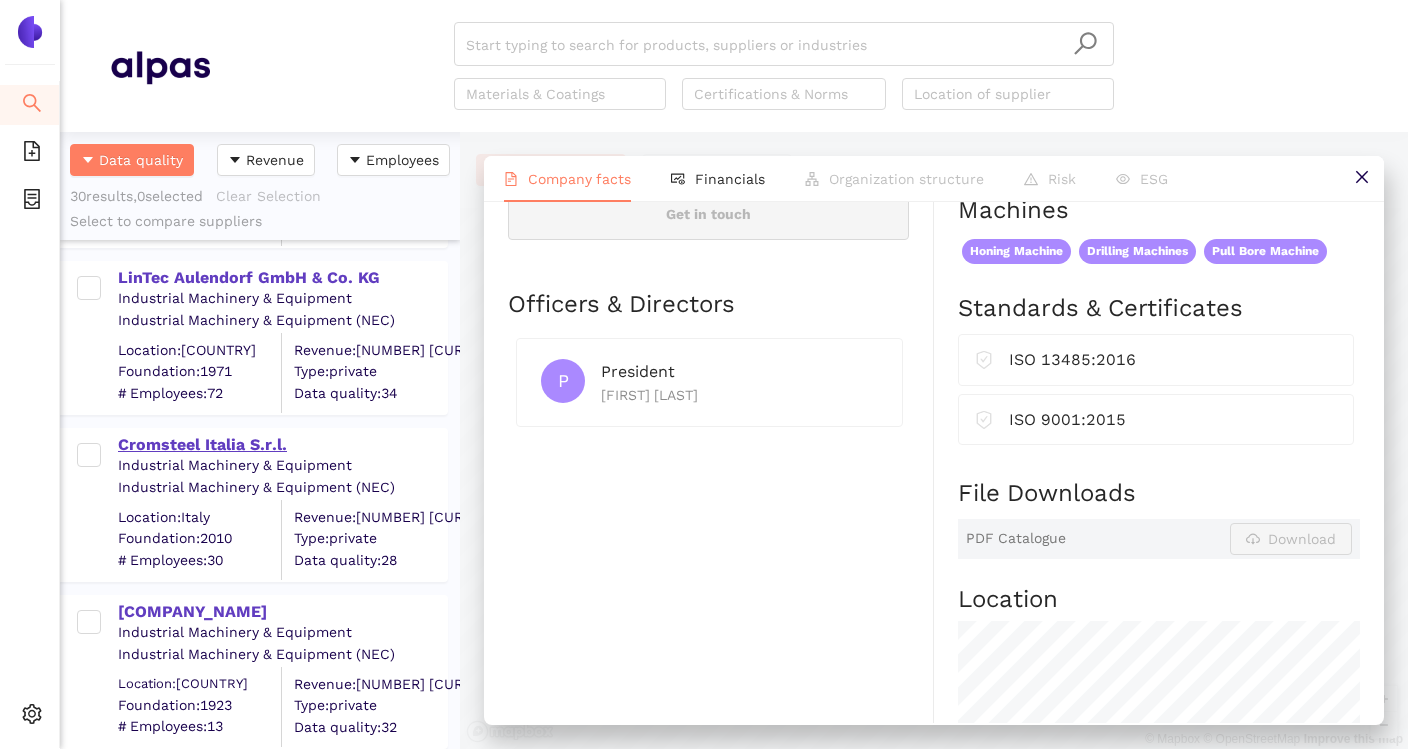 click on "Cromsteel Italia S.r.l." at bounding box center [282, 445] 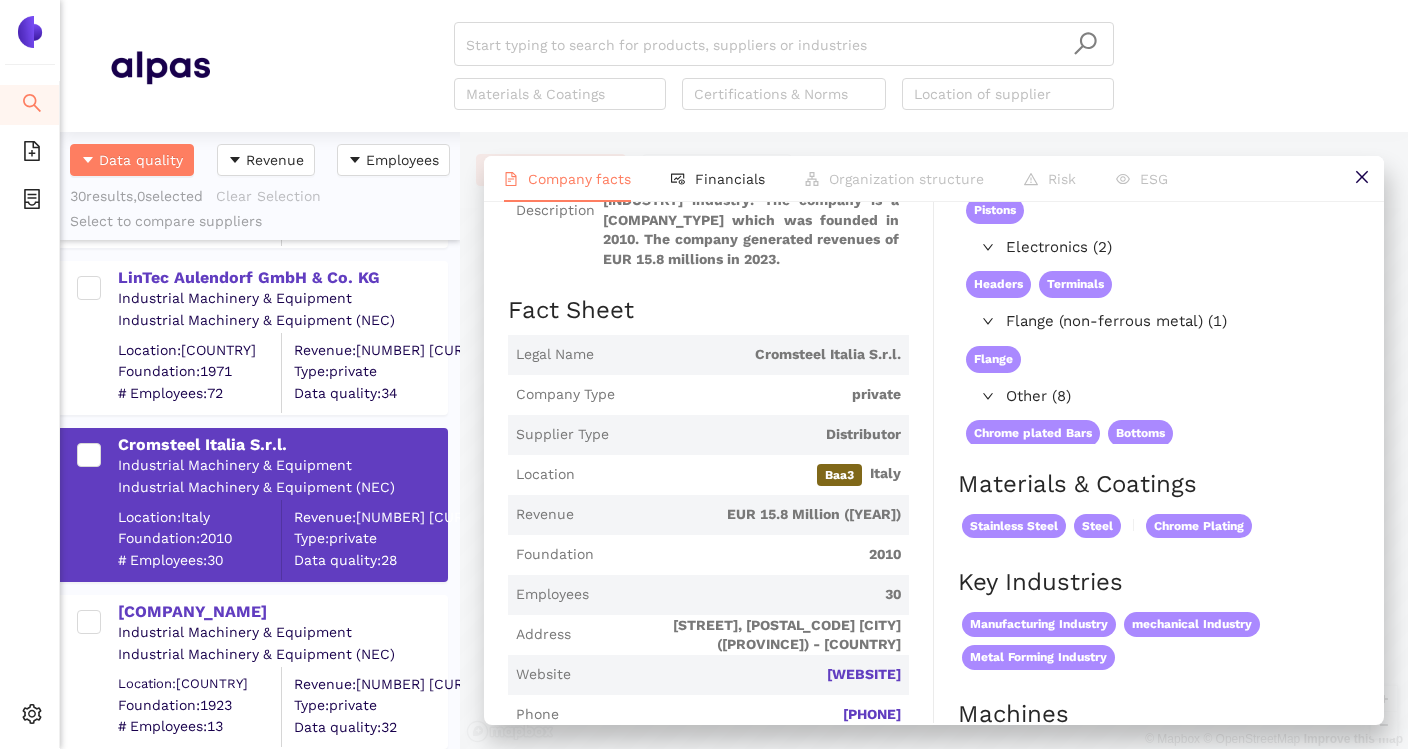 scroll, scrollTop: 209, scrollLeft: 0, axis: vertical 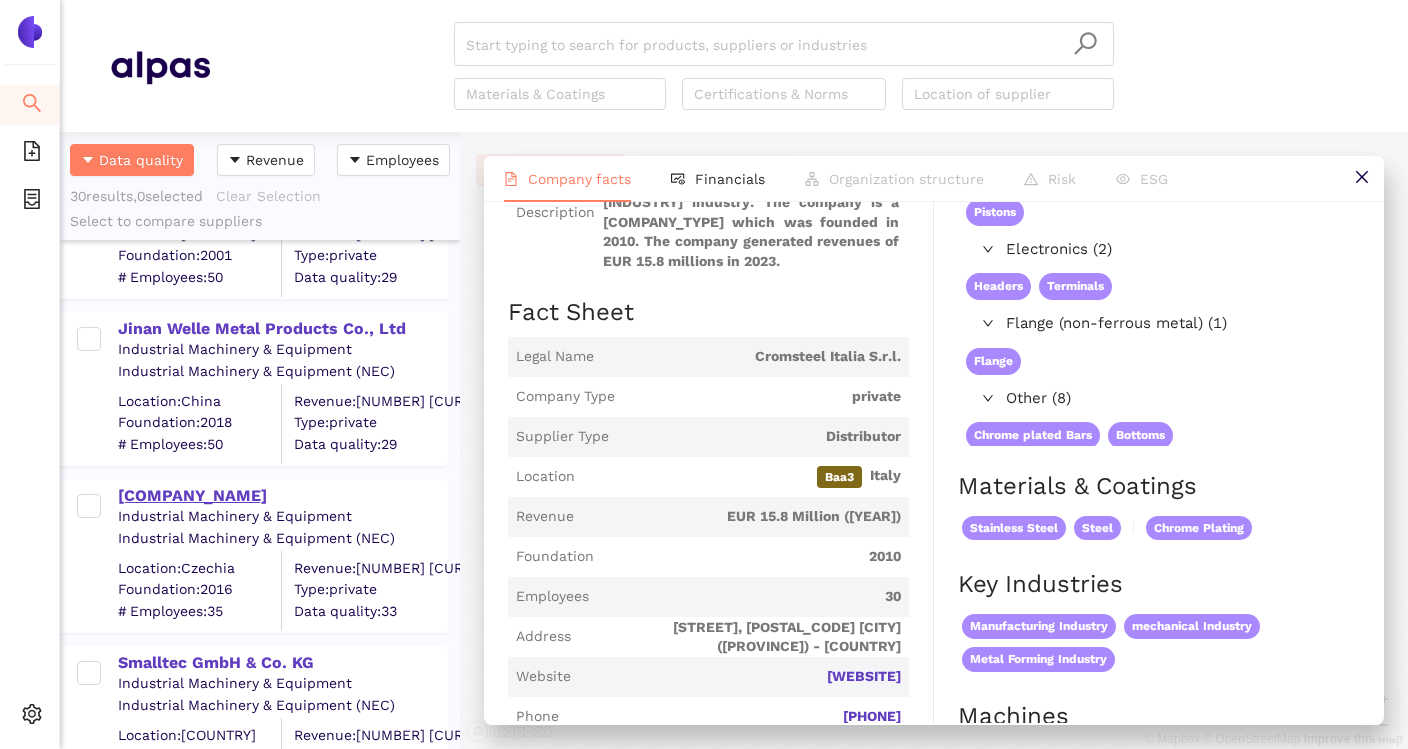 click on "KSK Precise Motion, a. s." at bounding box center (282, 496) 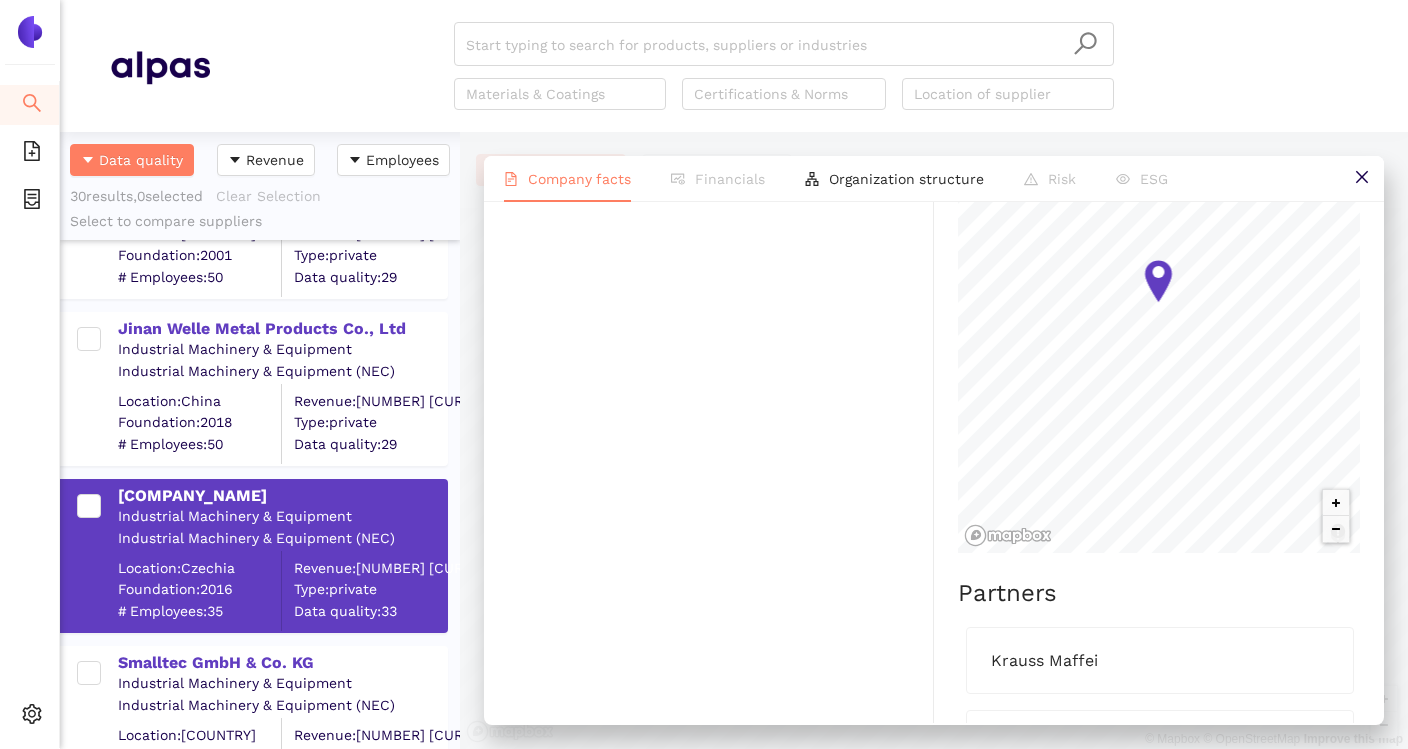 scroll, scrollTop: 1351, scrollLeft: 0, axis: vertical 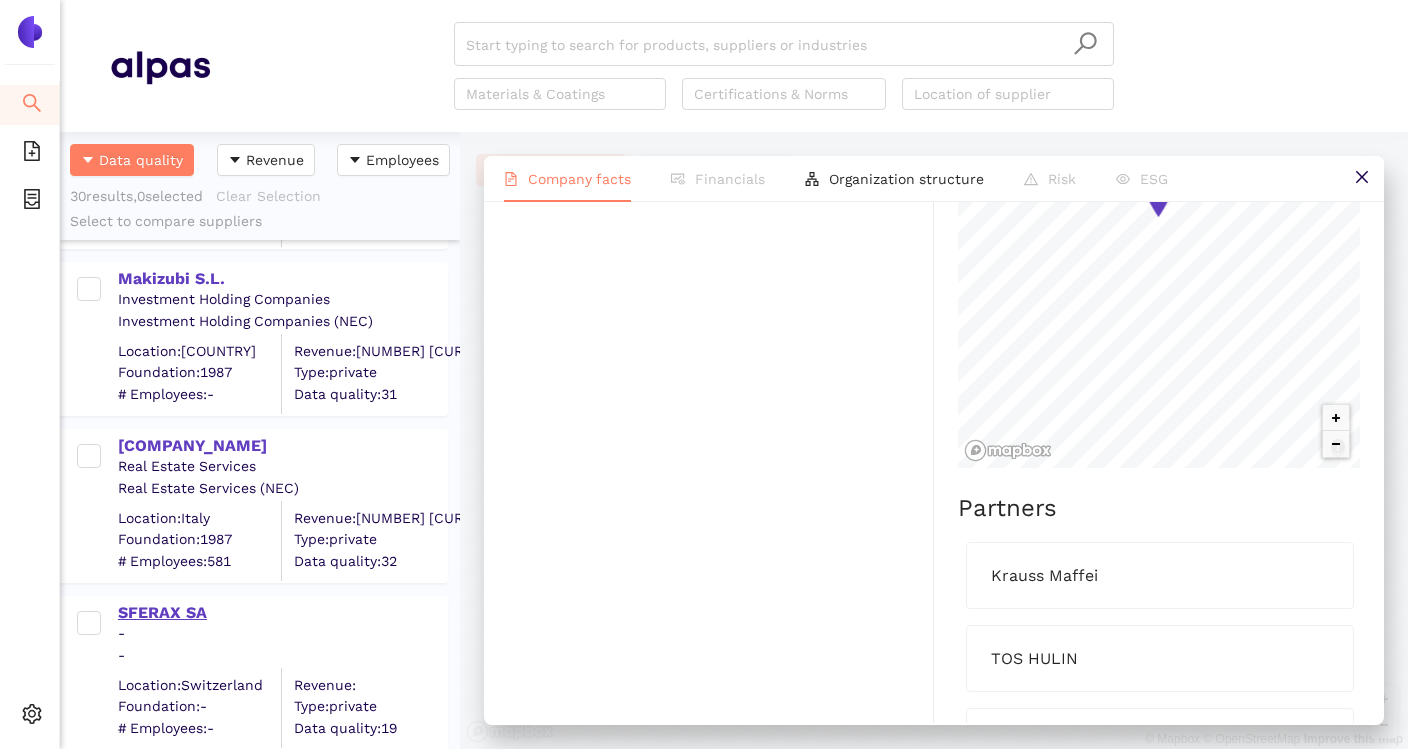 click on "SFERAX SA" at bounding box center [282, 613] 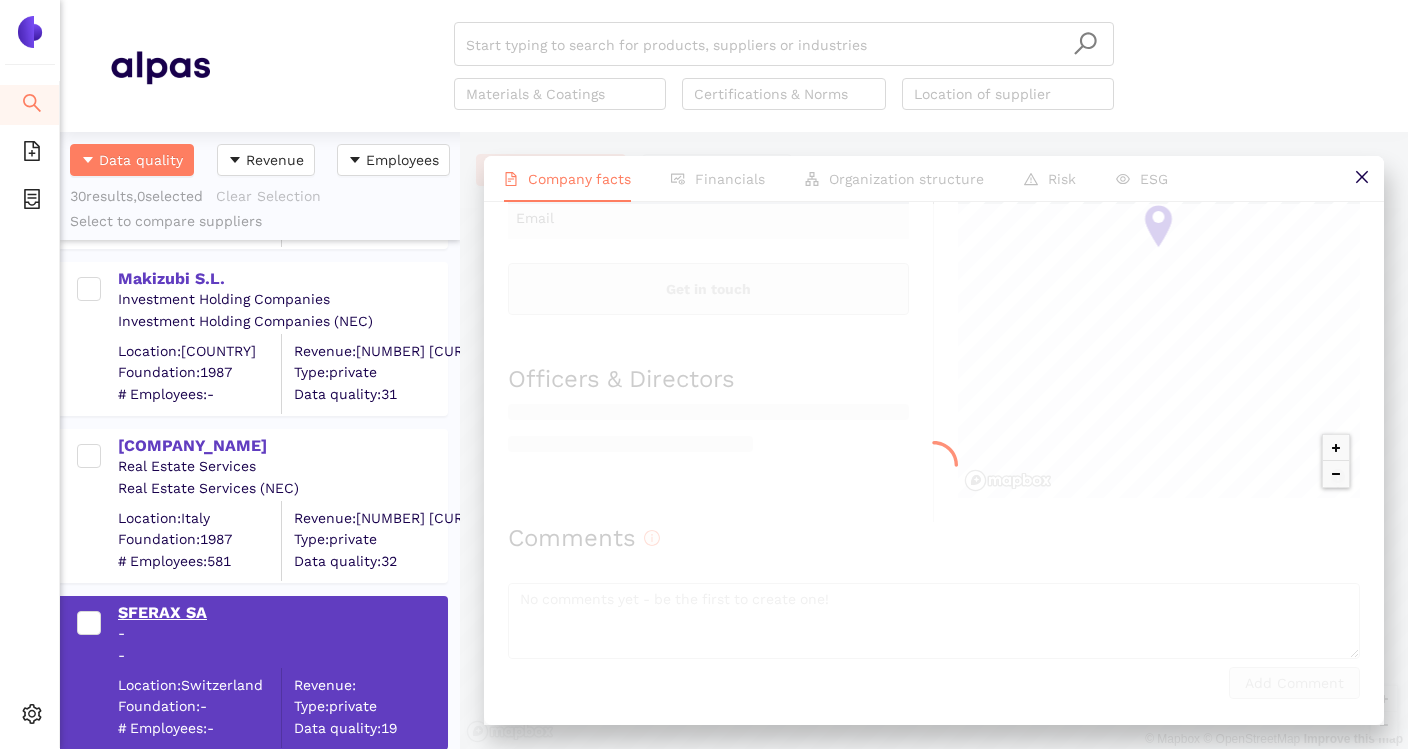 scroll, scrollTop: 0, scrollLeft: 0, axis: both 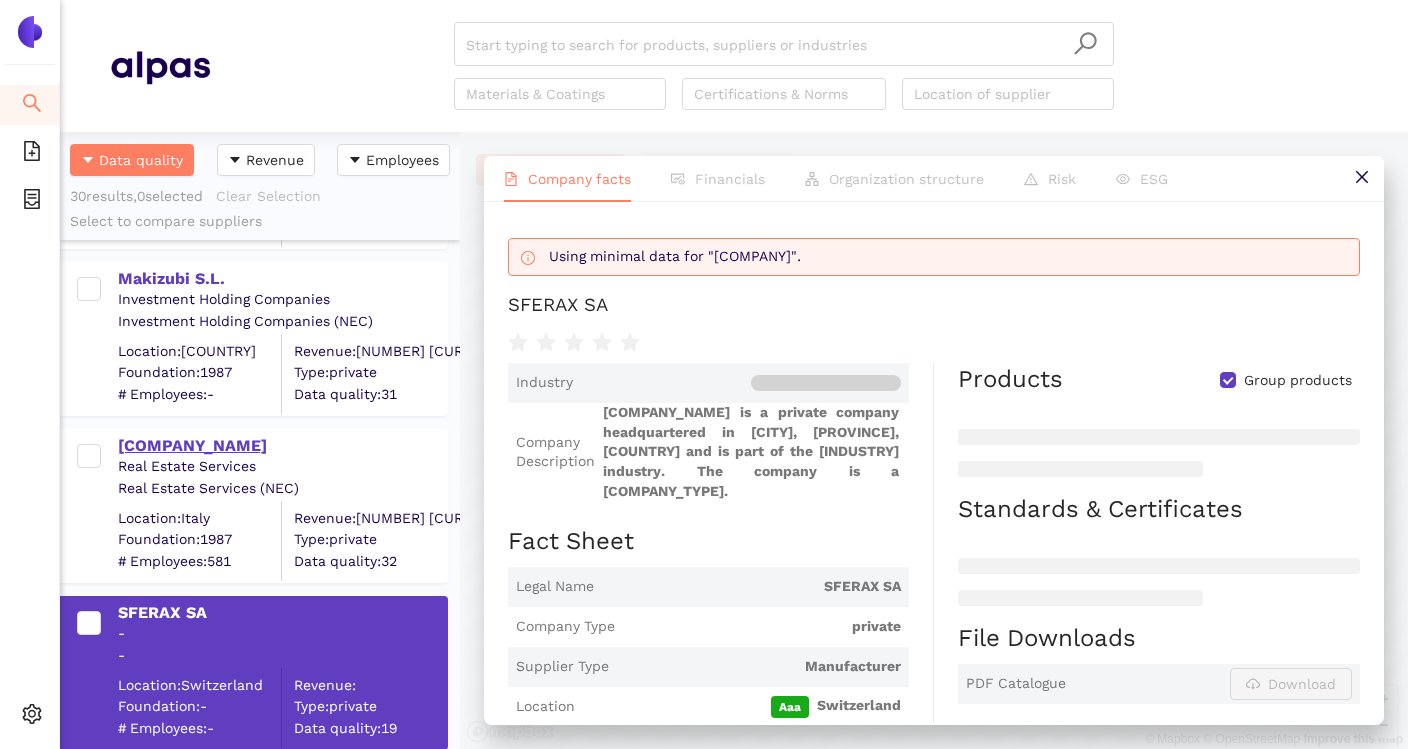 click on "Habart Srl" at bounding box center (282, 446) 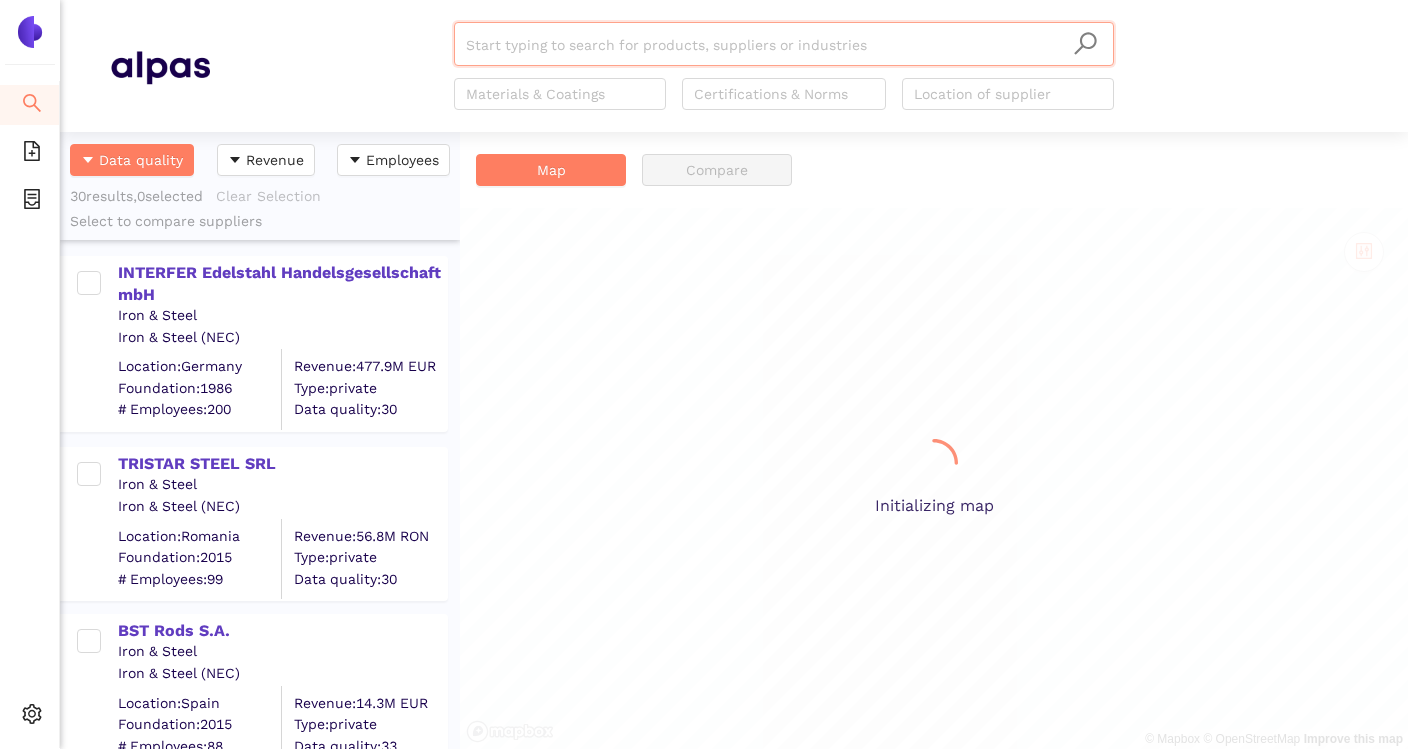 scroll, scrollTop: 0, scrollLeft: 0, axis: both 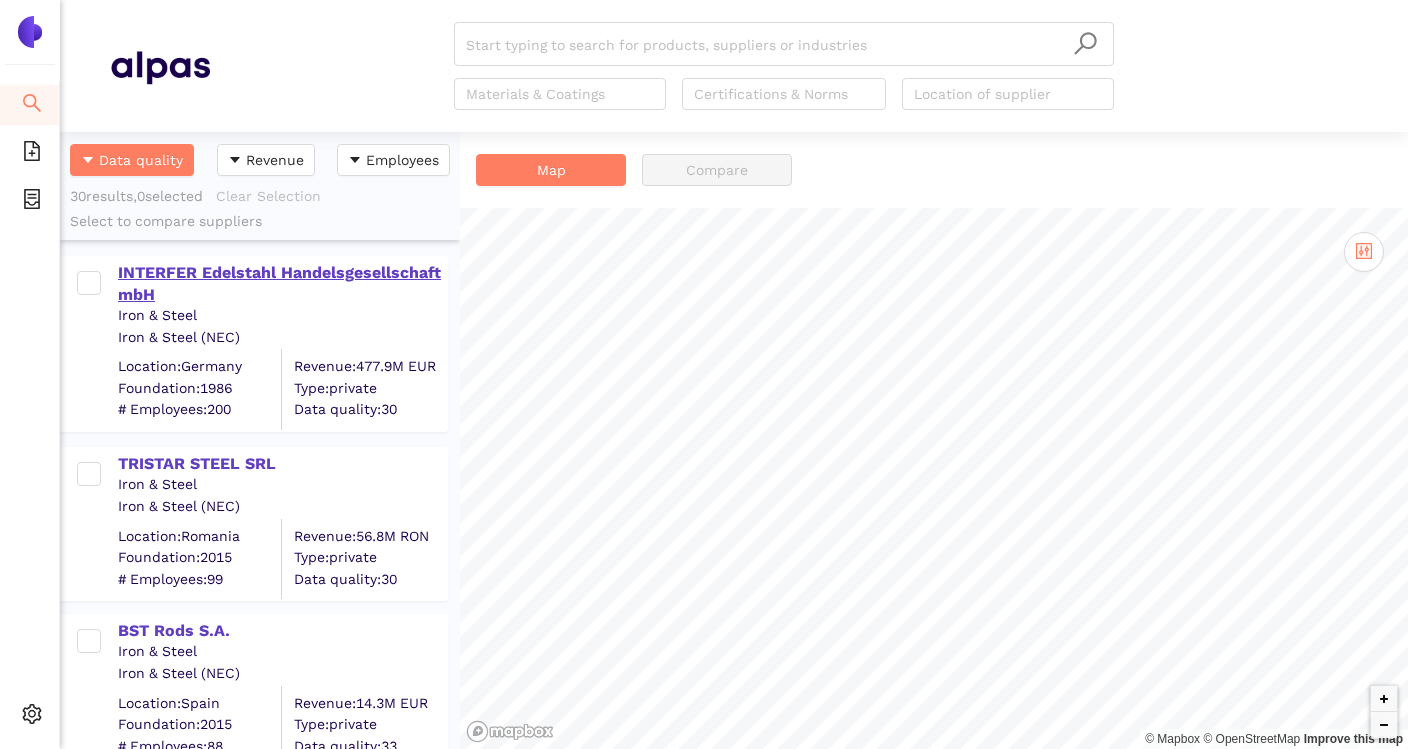 click on "INTERFER Edelstahl Handelsgesellschaft mbH" at bounding box center (282, 284) 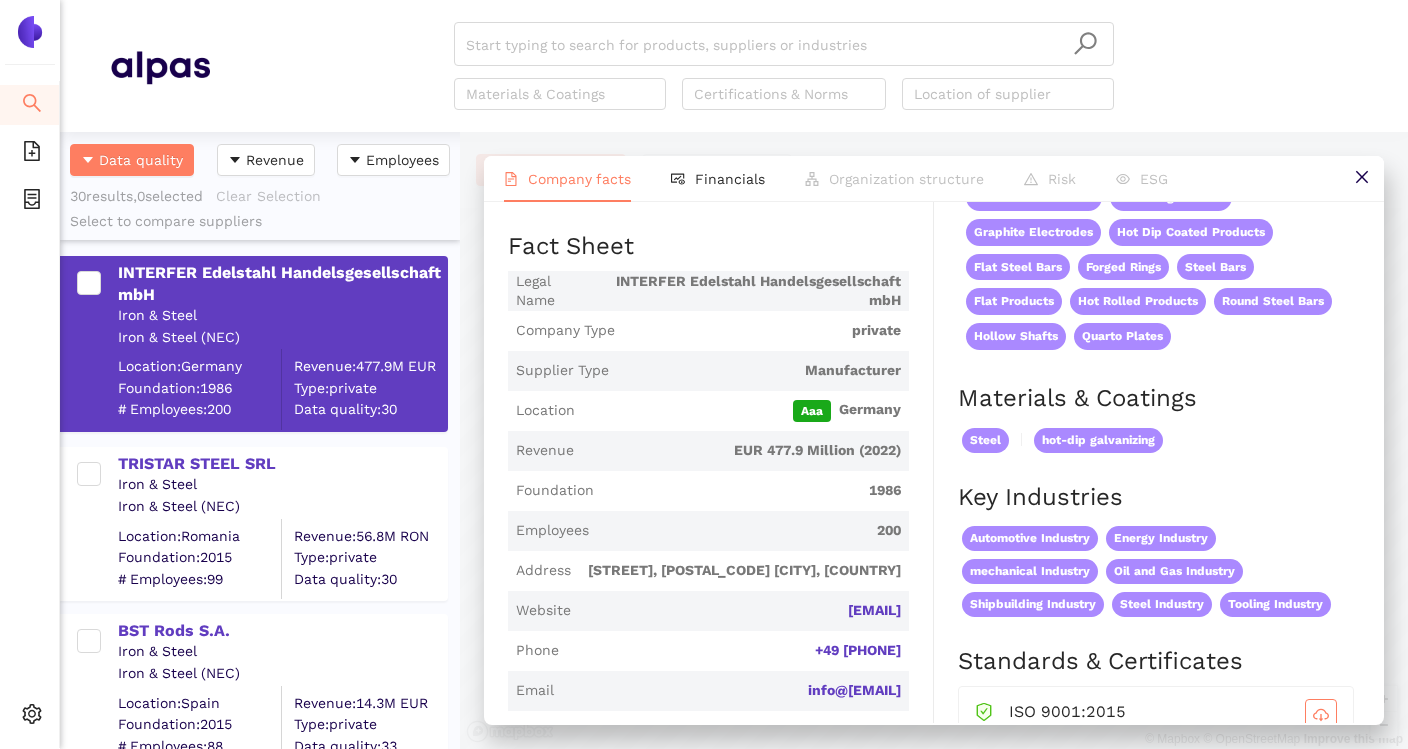 scroll, scrollTop: 292, scrollLeft: 0, axis: vertical 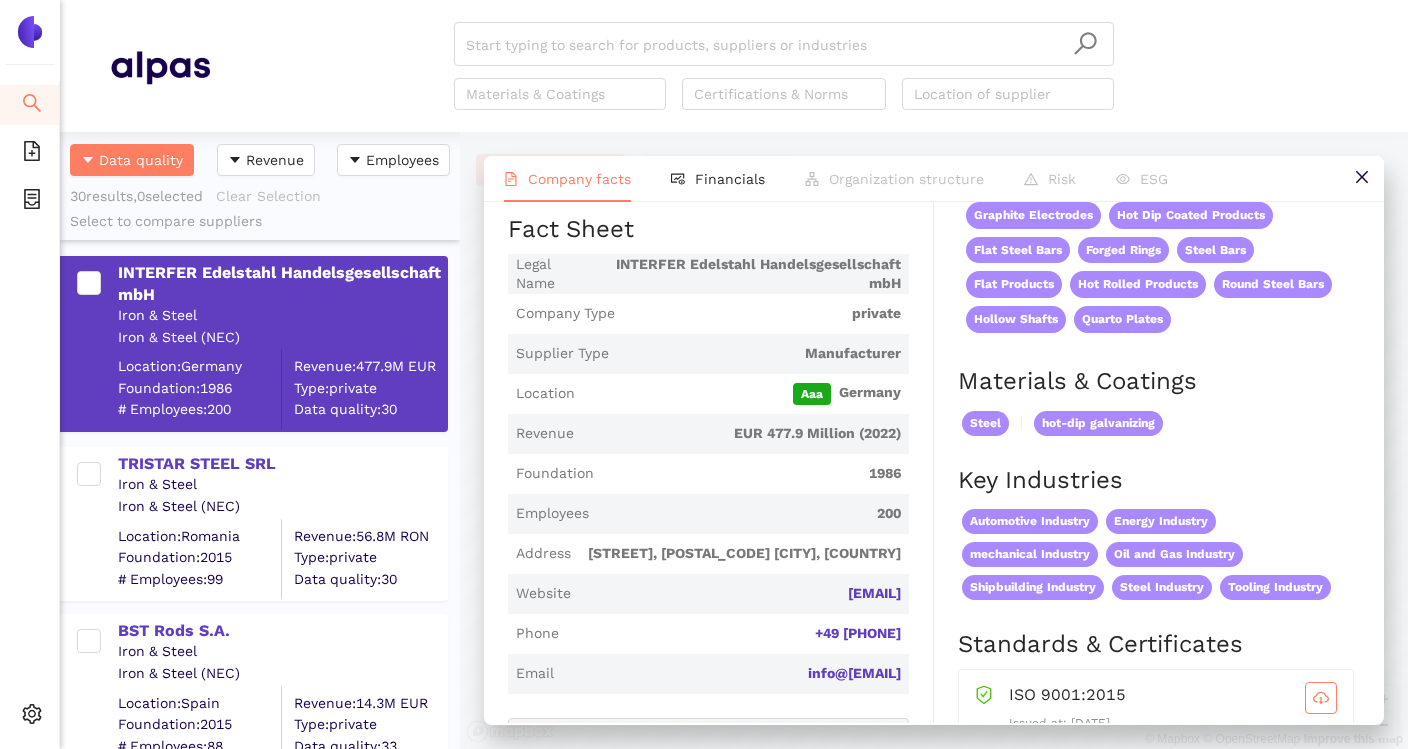 click on "Iron & Steel" at bounding box center (282, 485) 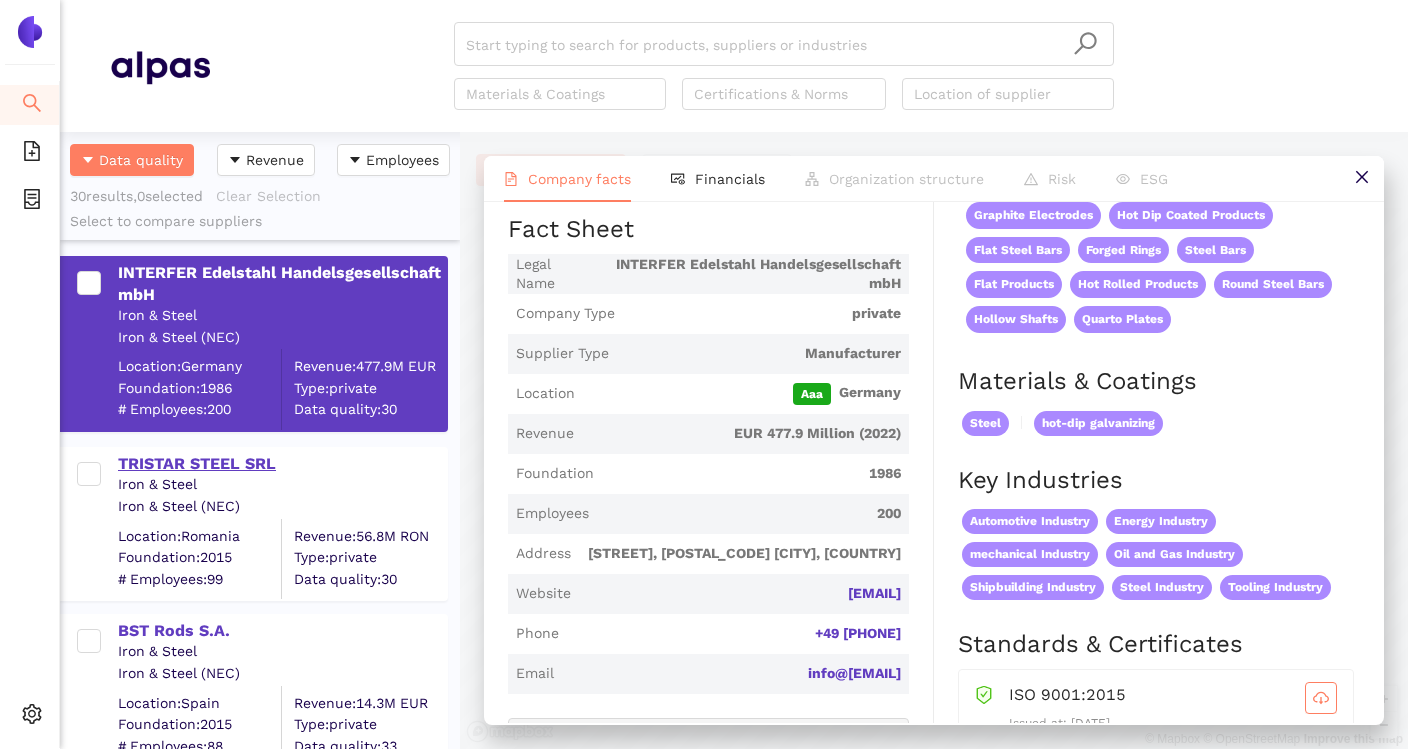 click on "TRISTAR STEEL SRL" at bounding box center (282, 464) 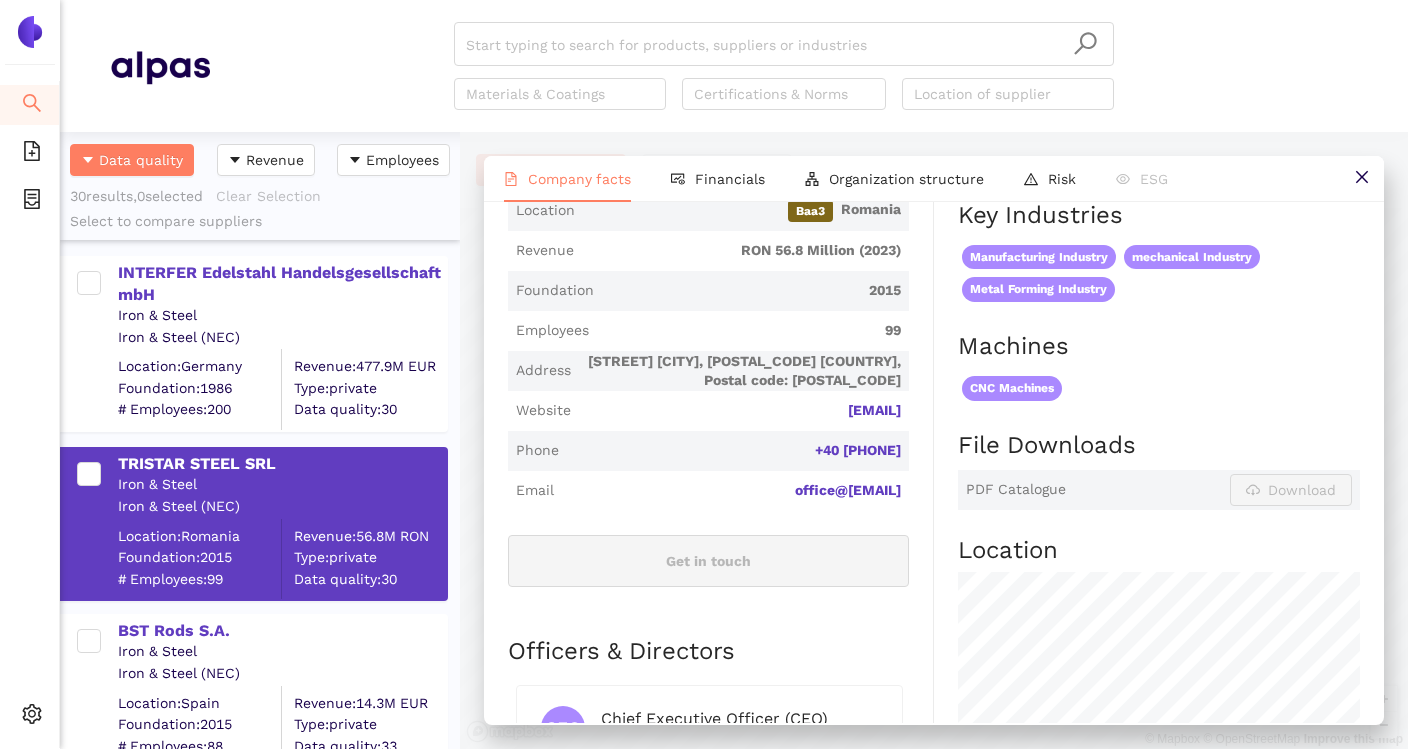 scroll, scrollTop: 499, scrollLeft: 0, axis: vertical 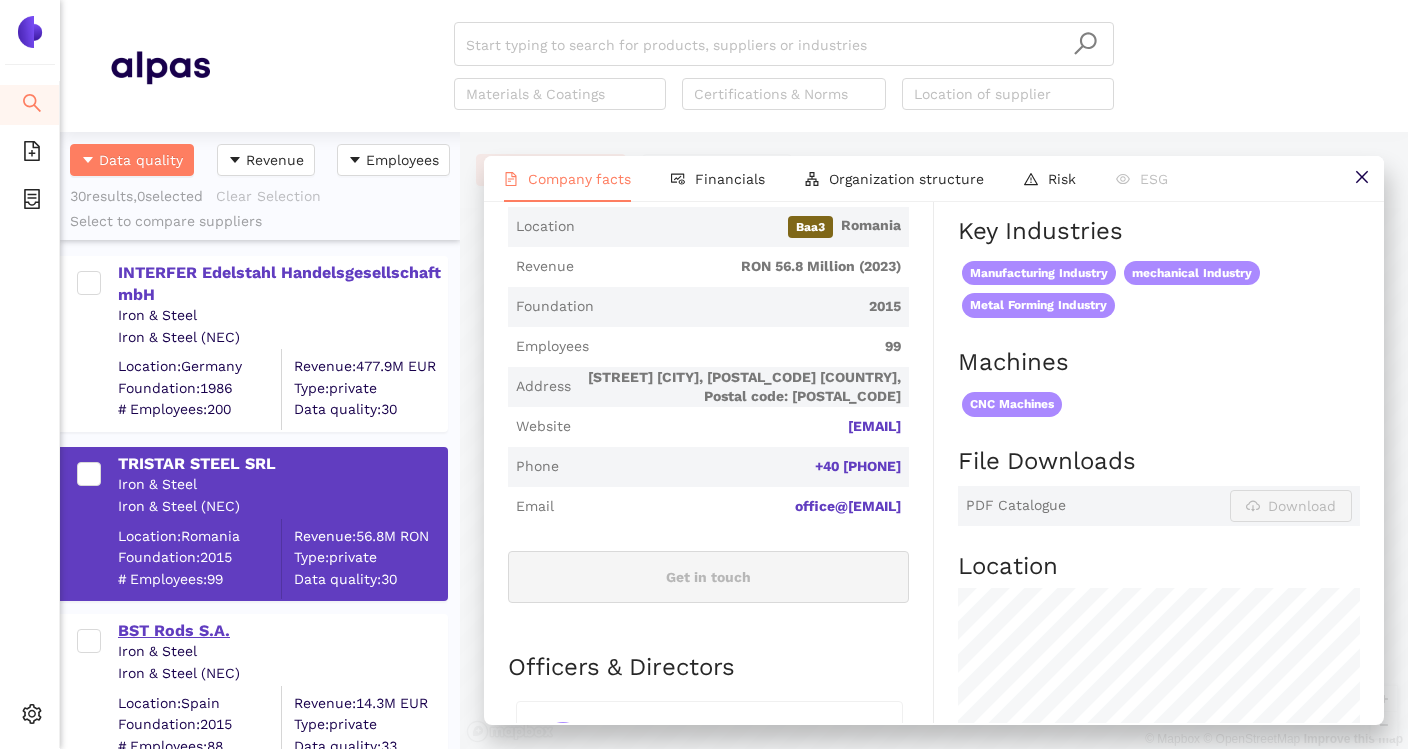 click on "BST Rods S.A." at bounding box center [282, 631] 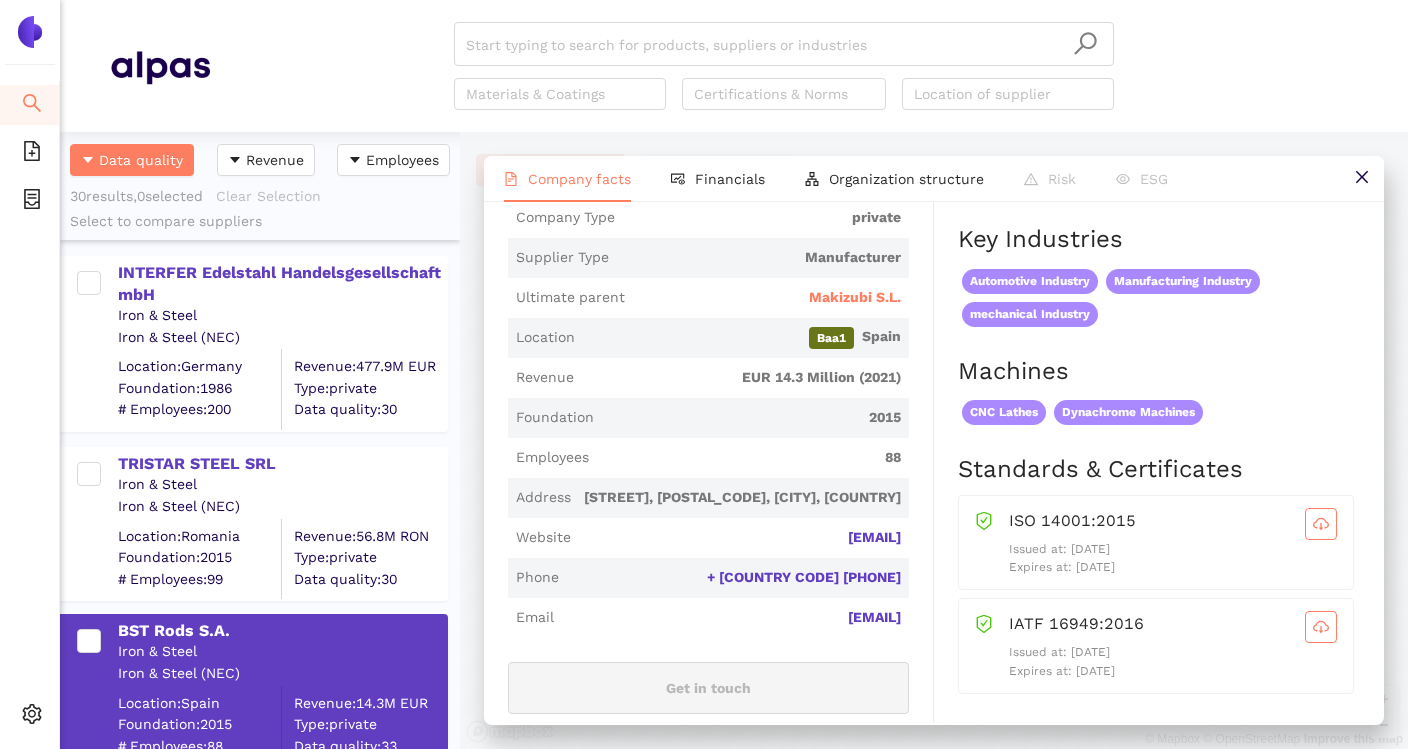 scroll, scrollTop: 407, scrollLeft: 0, axis: vertical 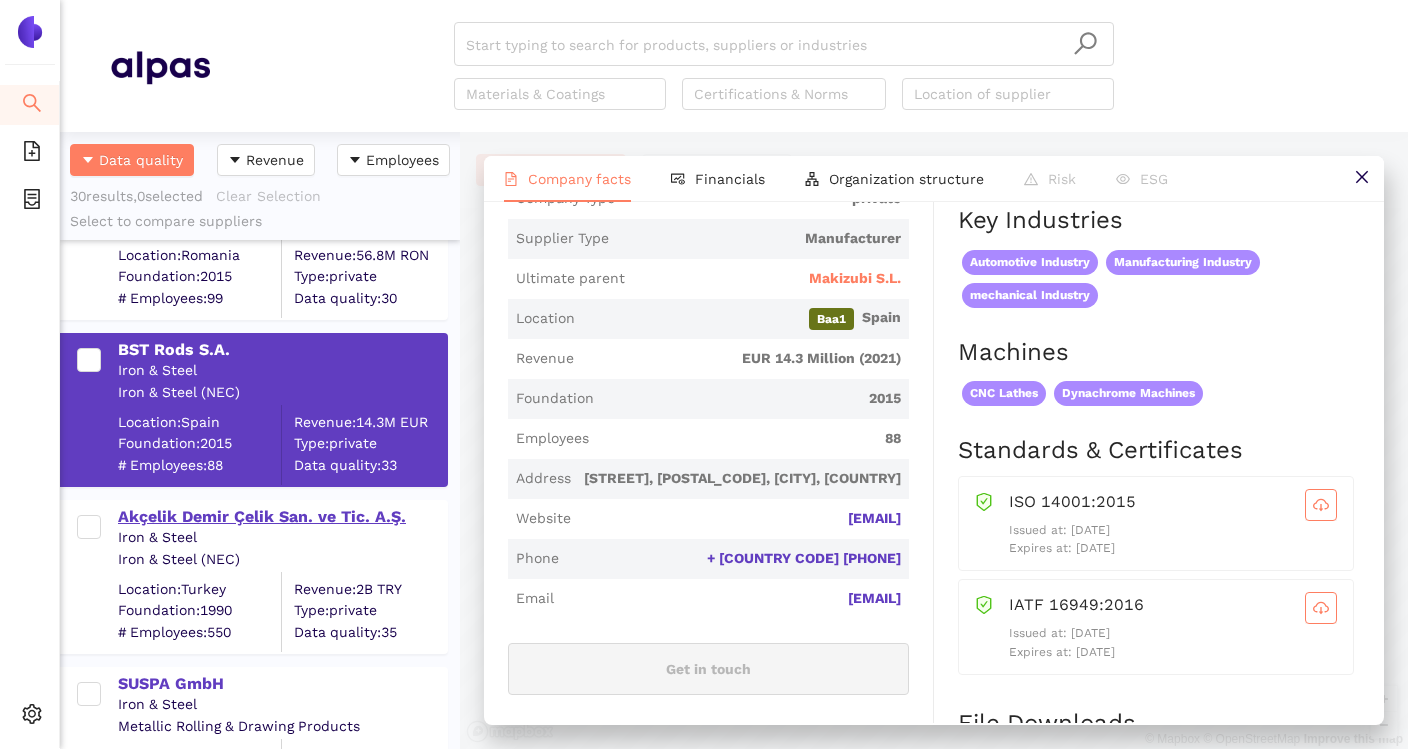 click on "Akçelik Demir Çelik San. ve Tic. A.Ş." at bounding box center (282, 517) 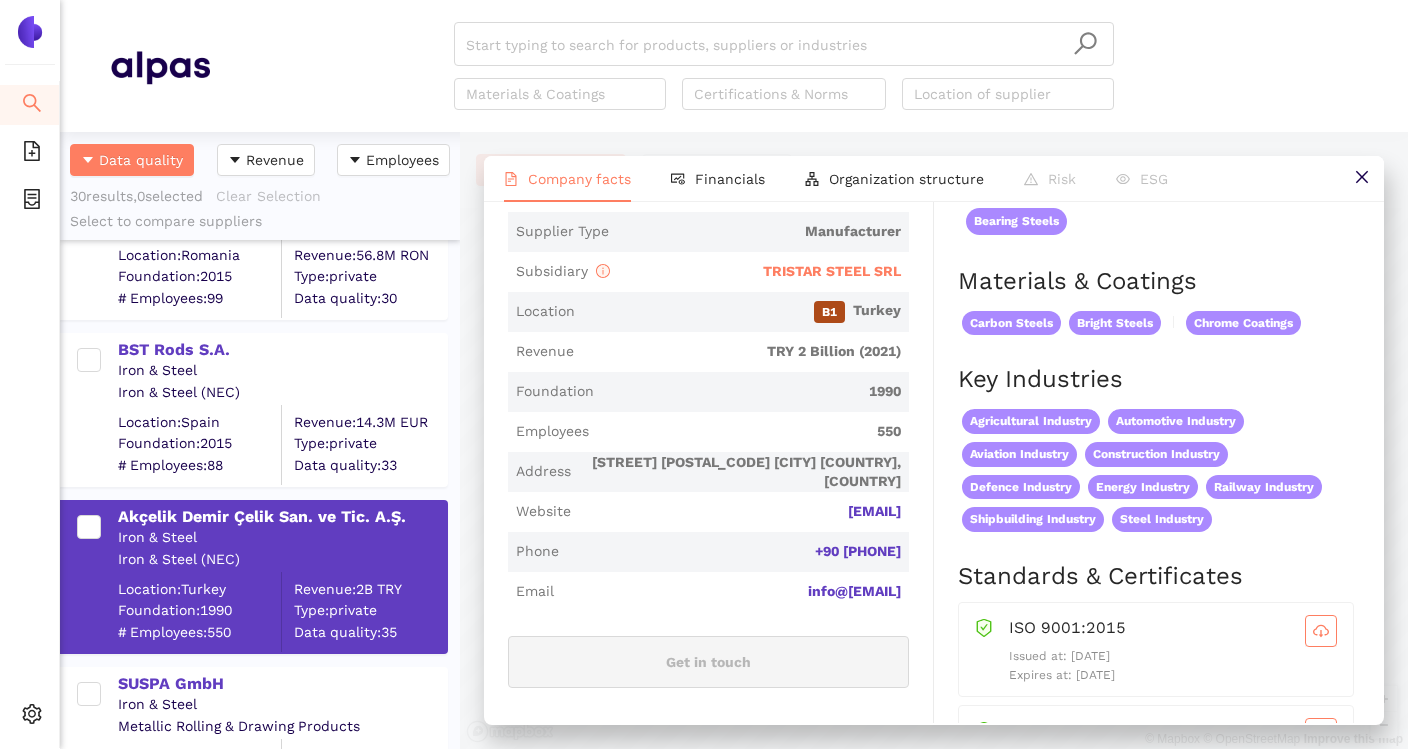 scroll, scrollTop: 447, scrollLeft: 0, axis: vertical 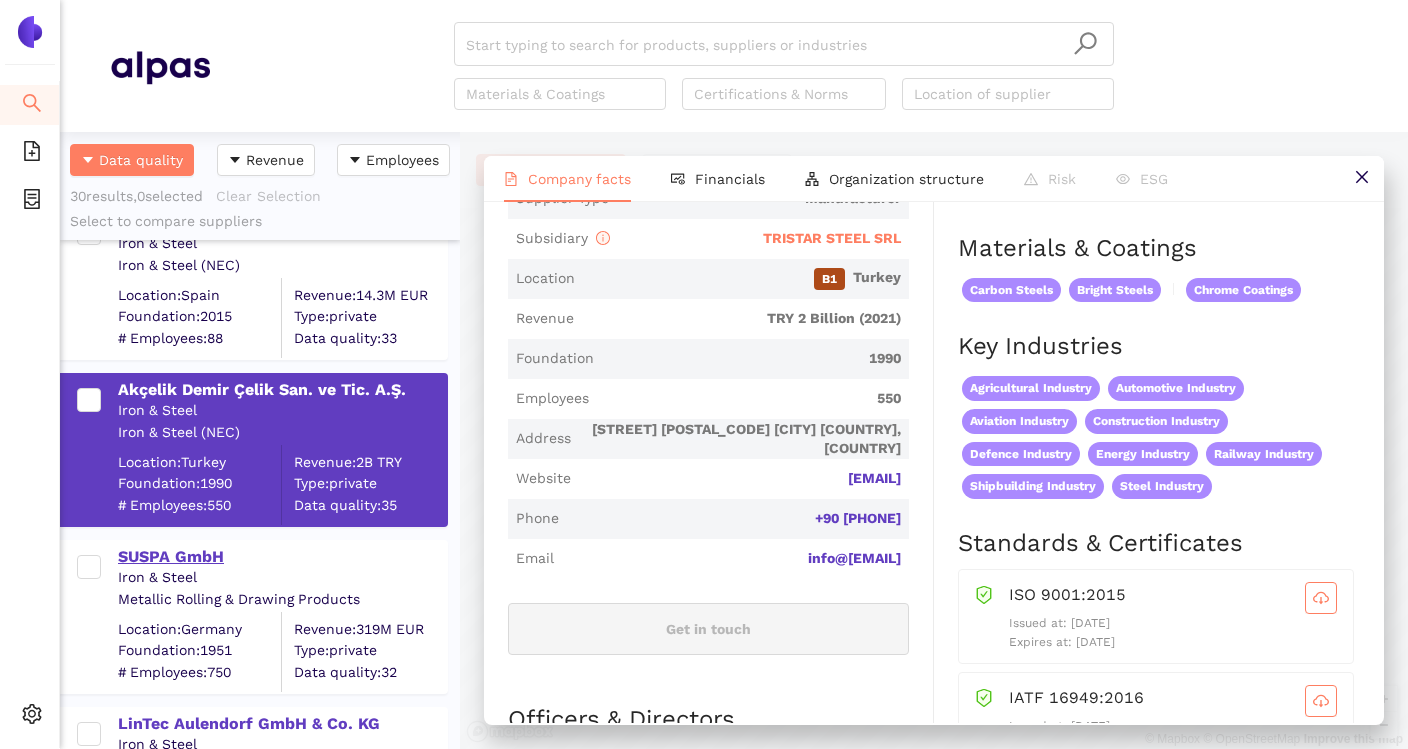 click on "SUSPA GmbH" at bounding box center [282, 557] 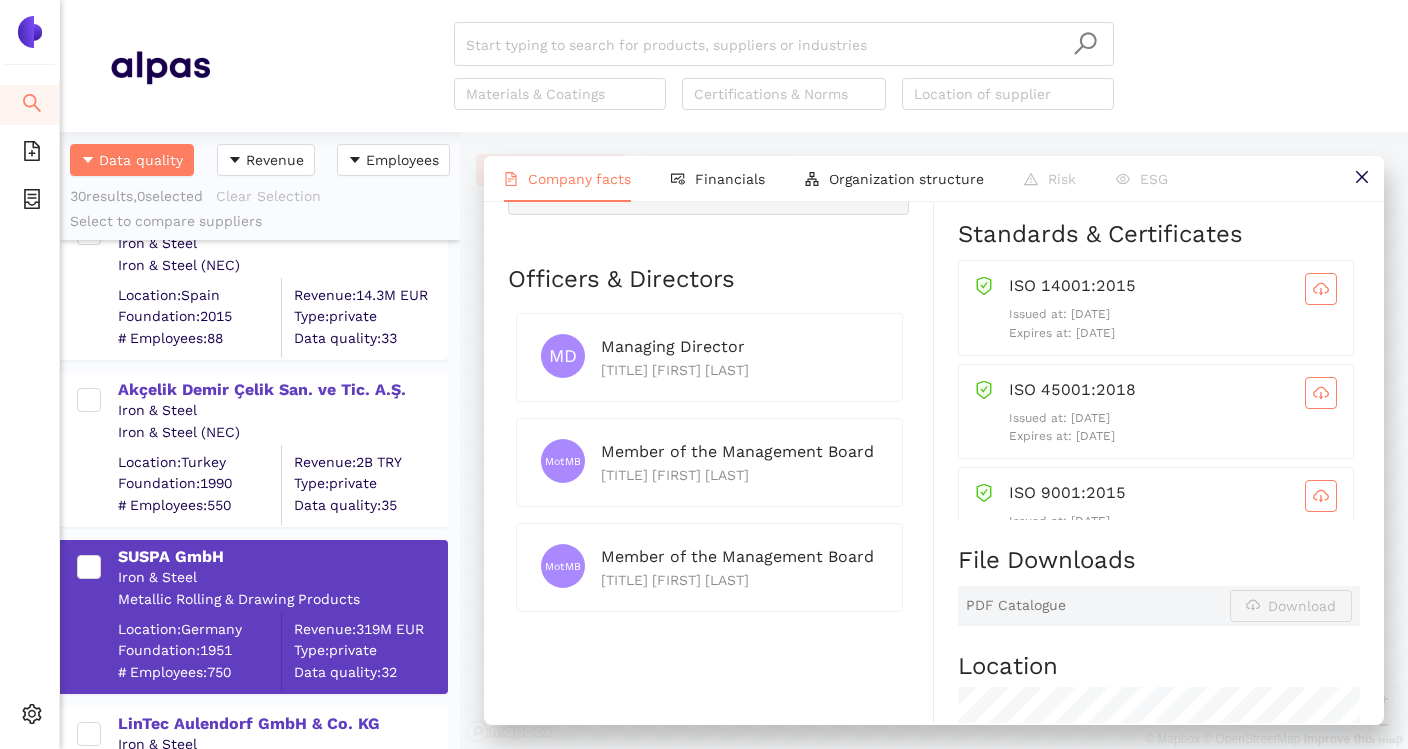 scroll, scrollTop: 889, scrollLeft: 0, axis: vertical 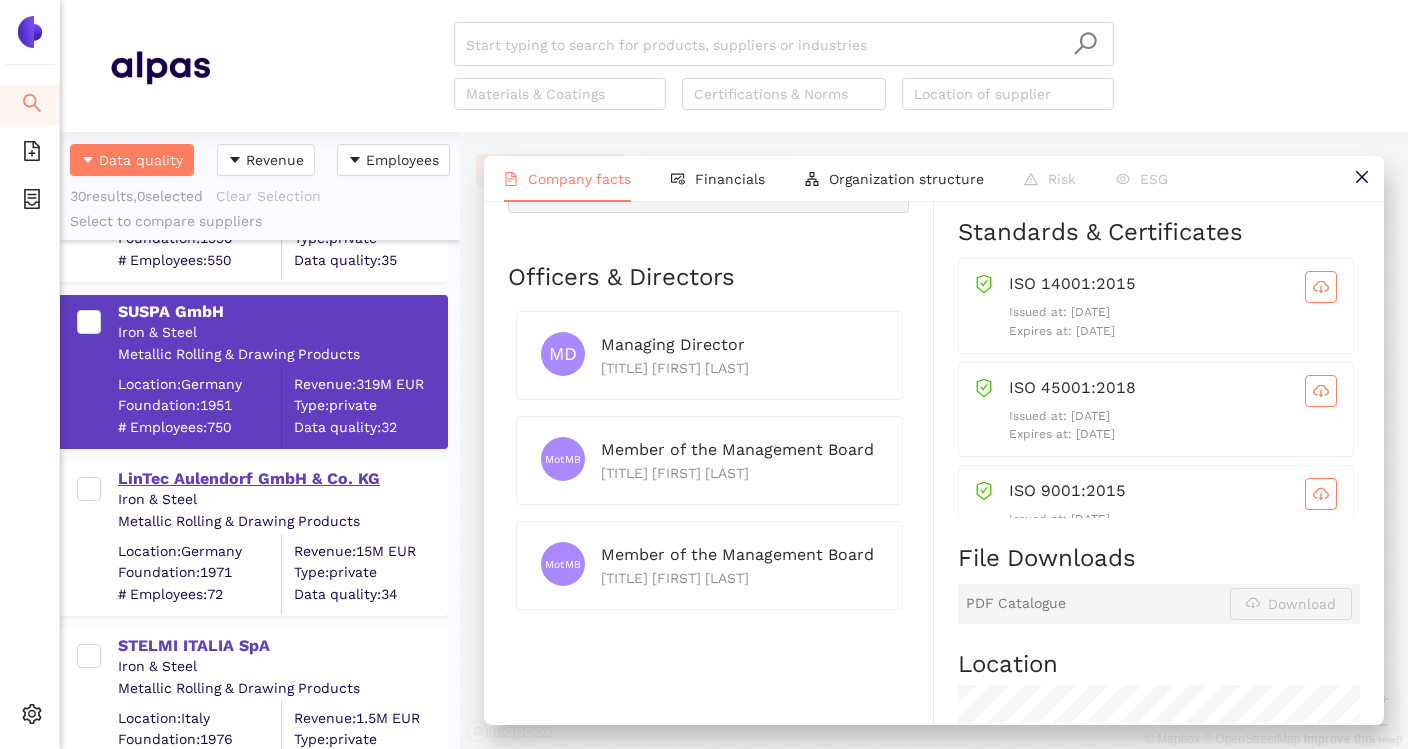 click on "LinTec Aulendorf GmbH & Co. KG" at bounding box center (282, 479) 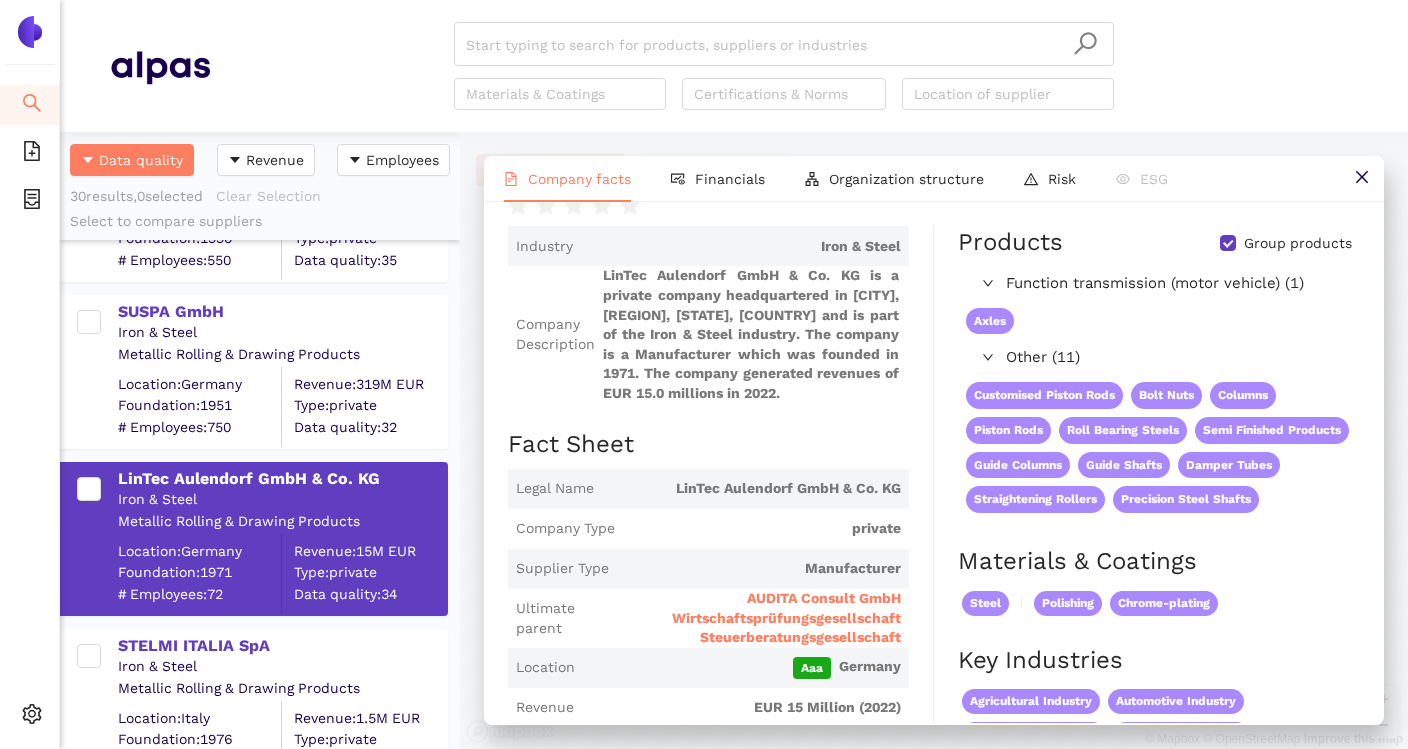 scroll, scrollTop: 73, scrollLeft: 0, axis: vertical 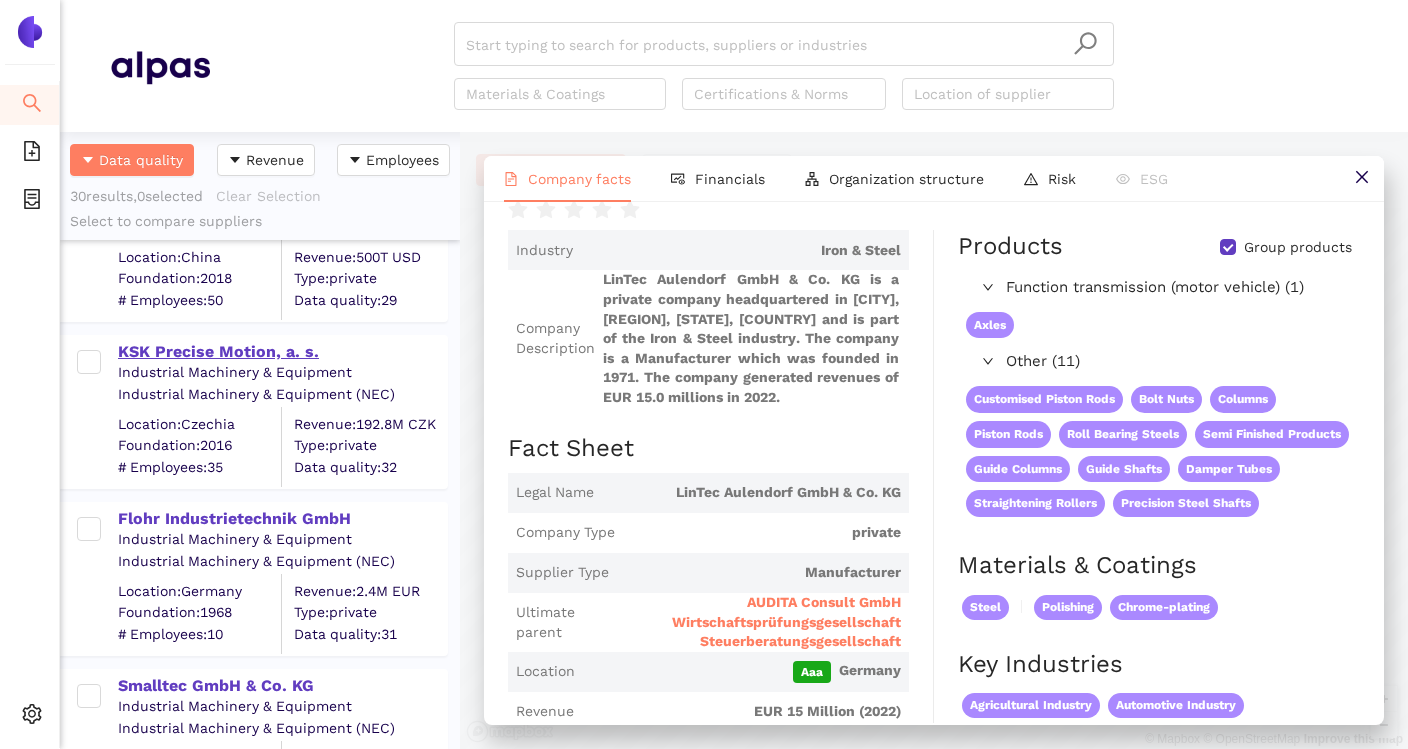 click on "KSK Precise Motion, a. s." at bounding box center [282, 352] 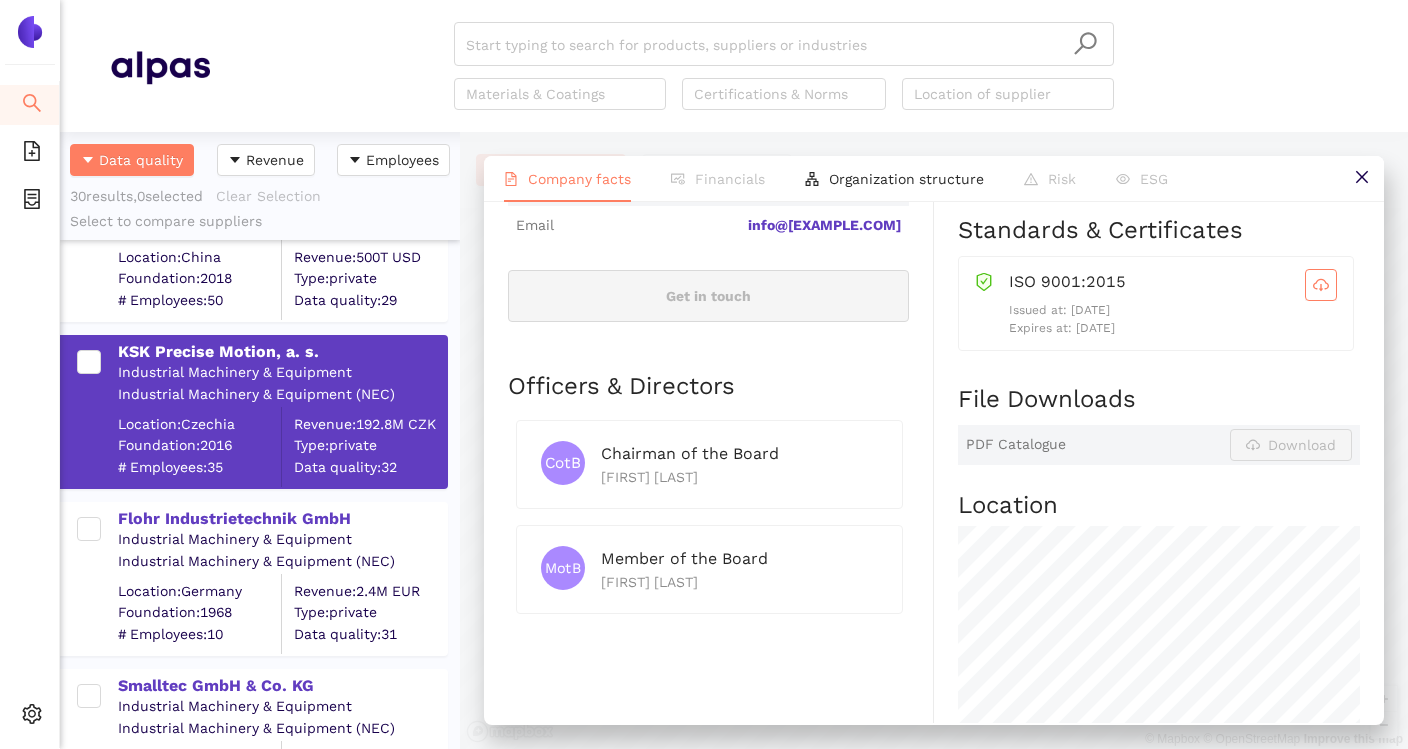 scroll, scrollTop: 740, scrollLeft: 0, axis: vertical 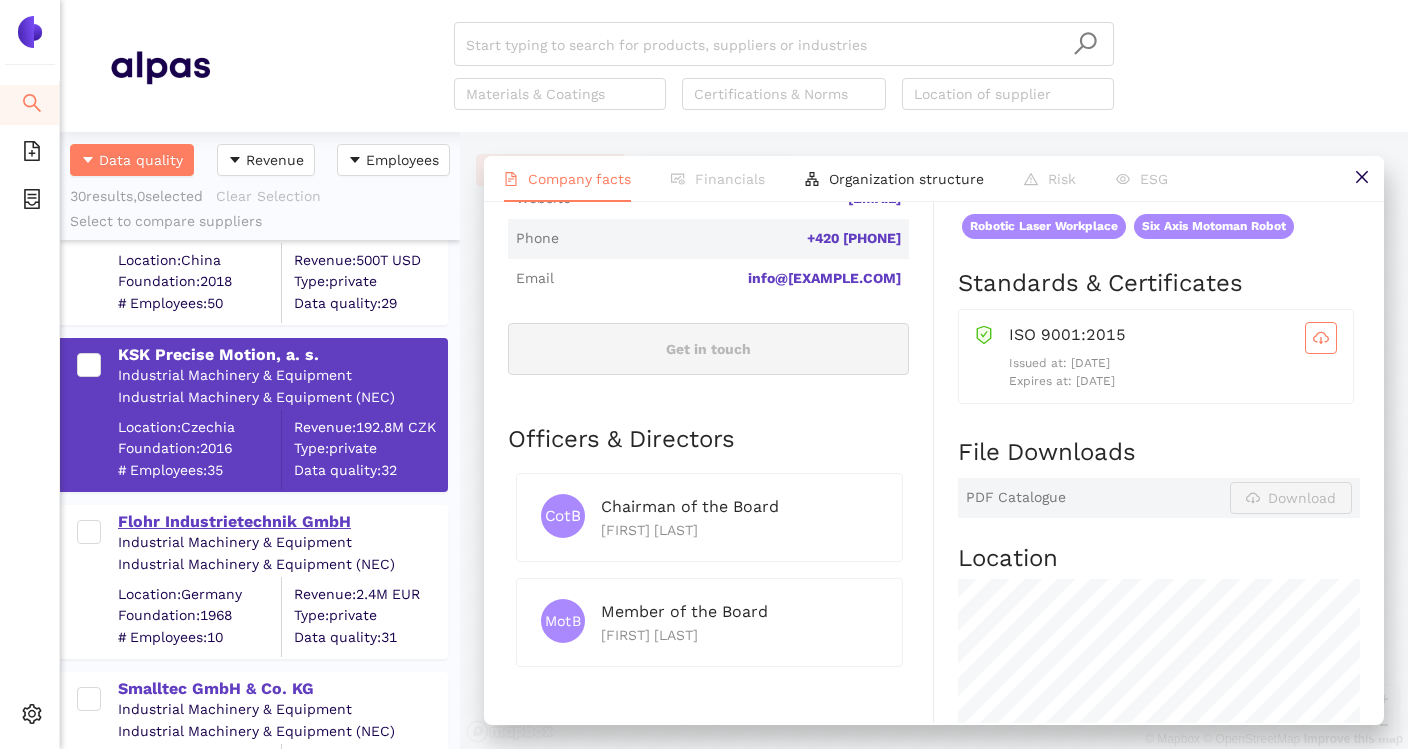 click on "Flohr Industrietechnik GmbH" at bounding box center [282, 522] 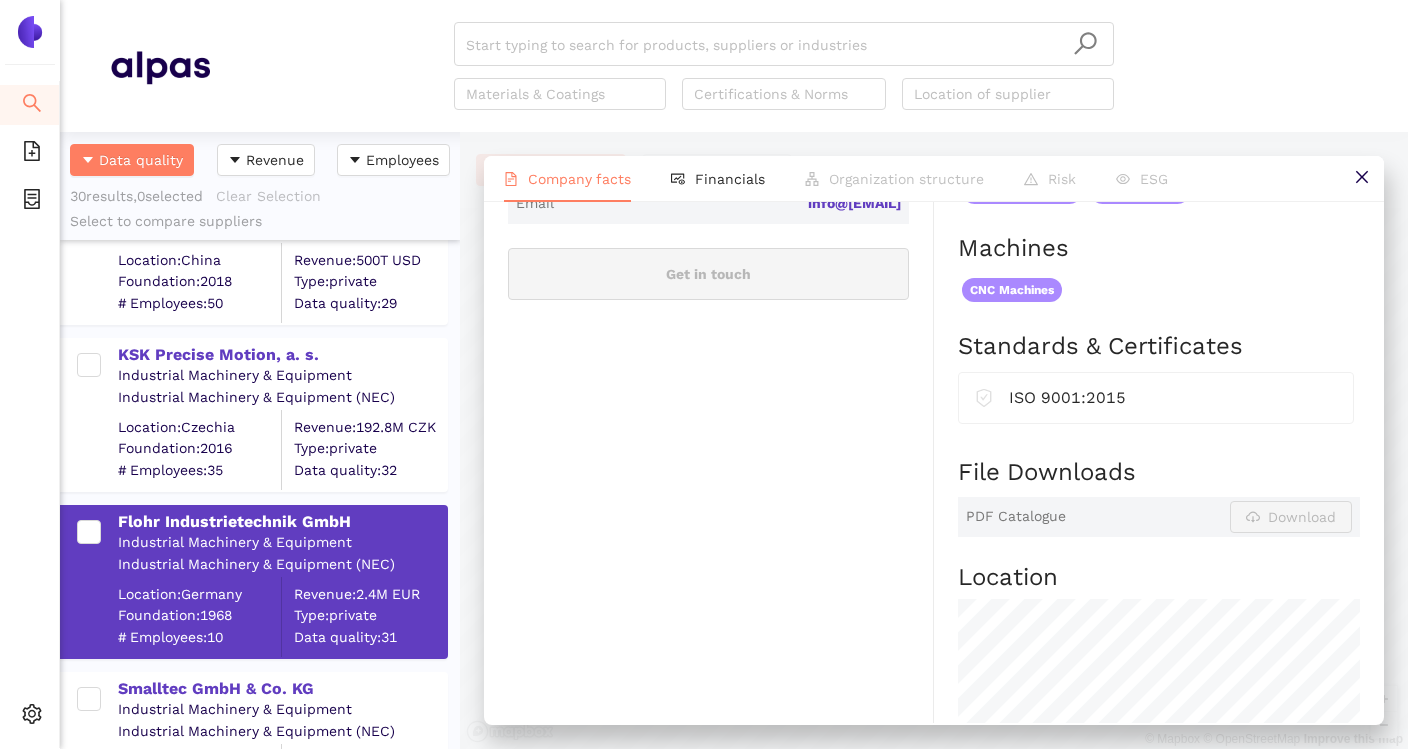scroll, scrollTop: 791, scrollLeft: 0, axis: vertical 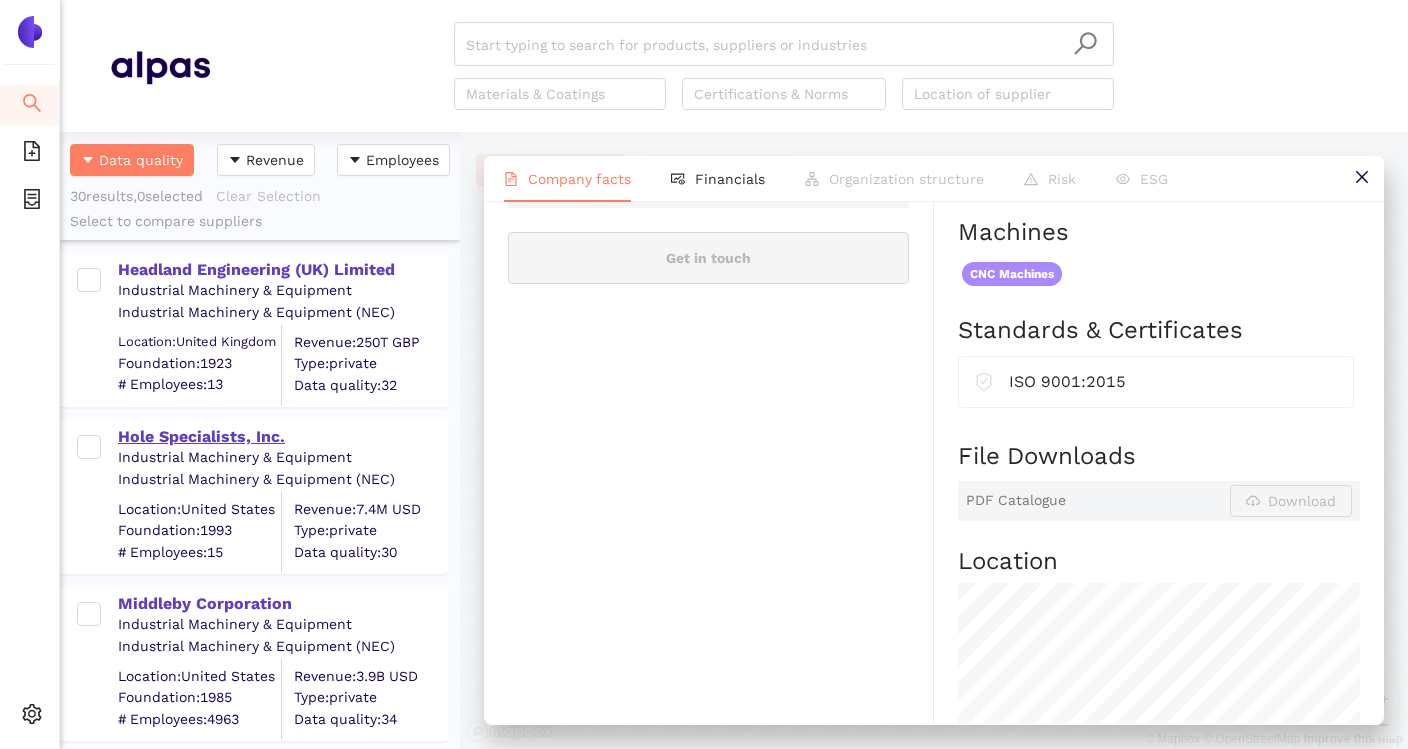 click on "Hole Specialists, Inc." at bounding box center (282, 437) 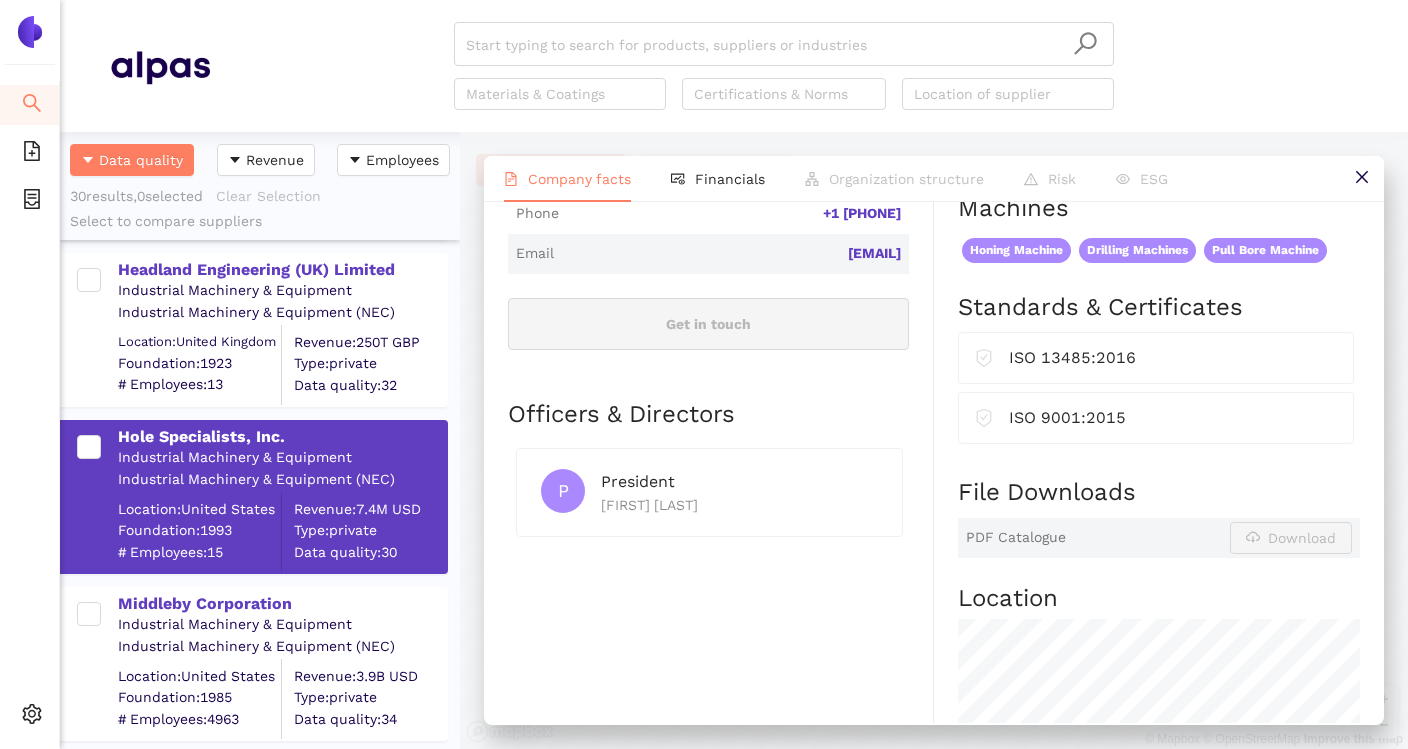 scroll, scrollTop: 727, scrollLeft: 0, axis: vertical 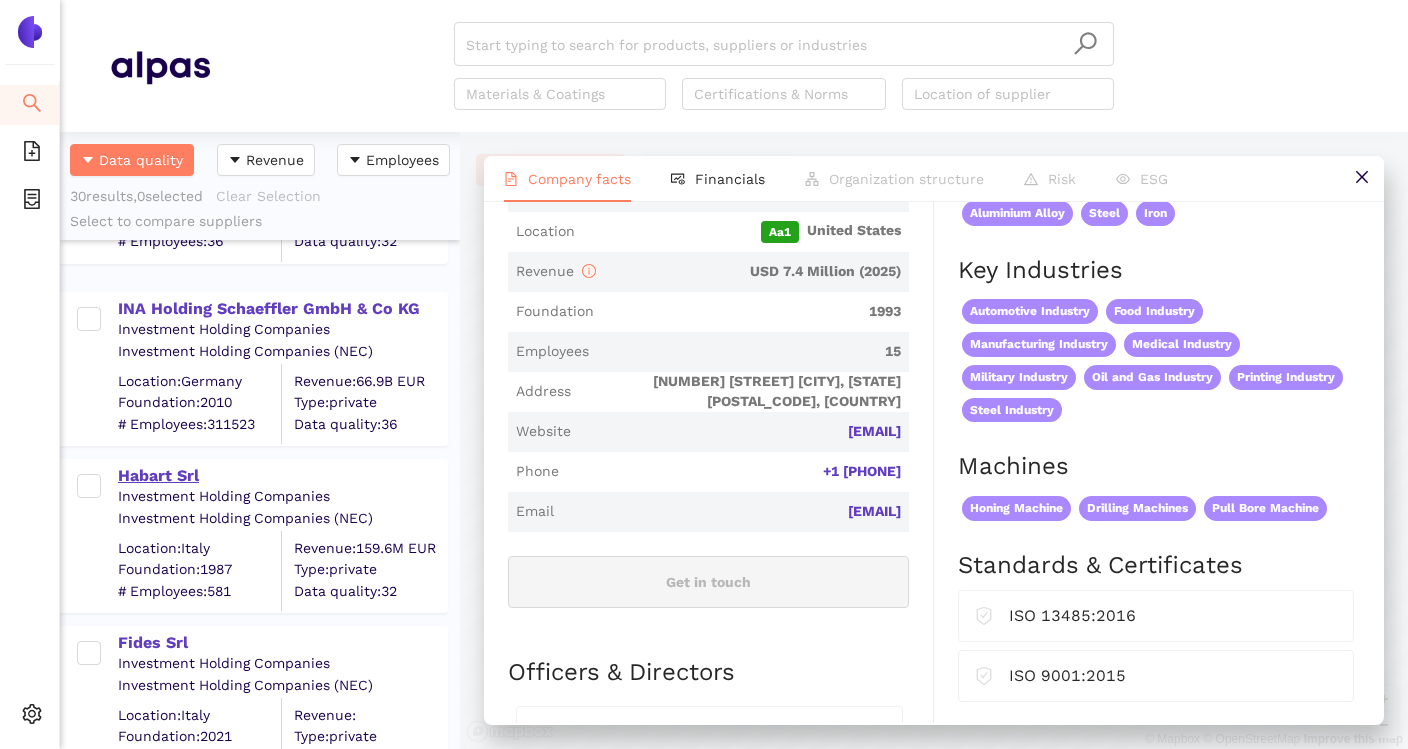 click on "Habart Srl" at bounding box center (282, 476) 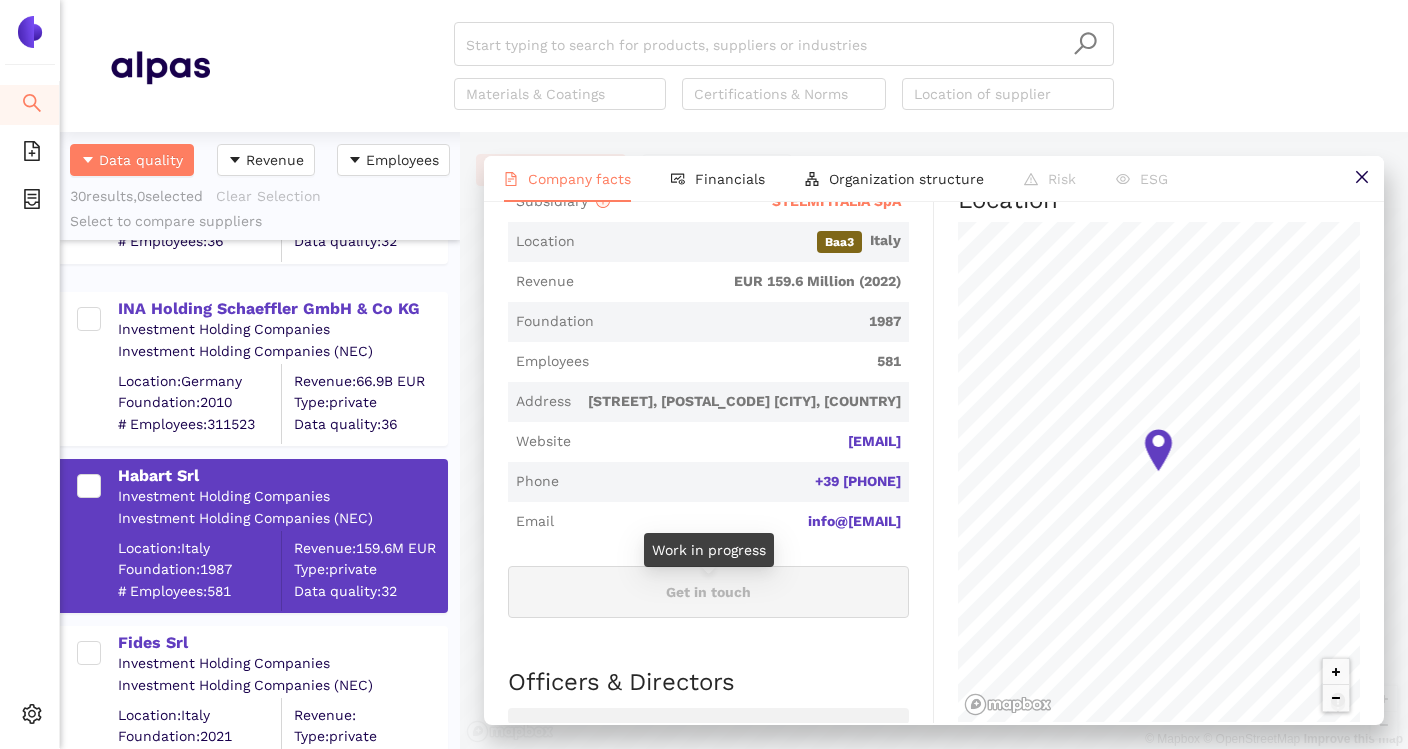 scroll, scrollTop: 579, scrollLeft: 0, axis: vertical 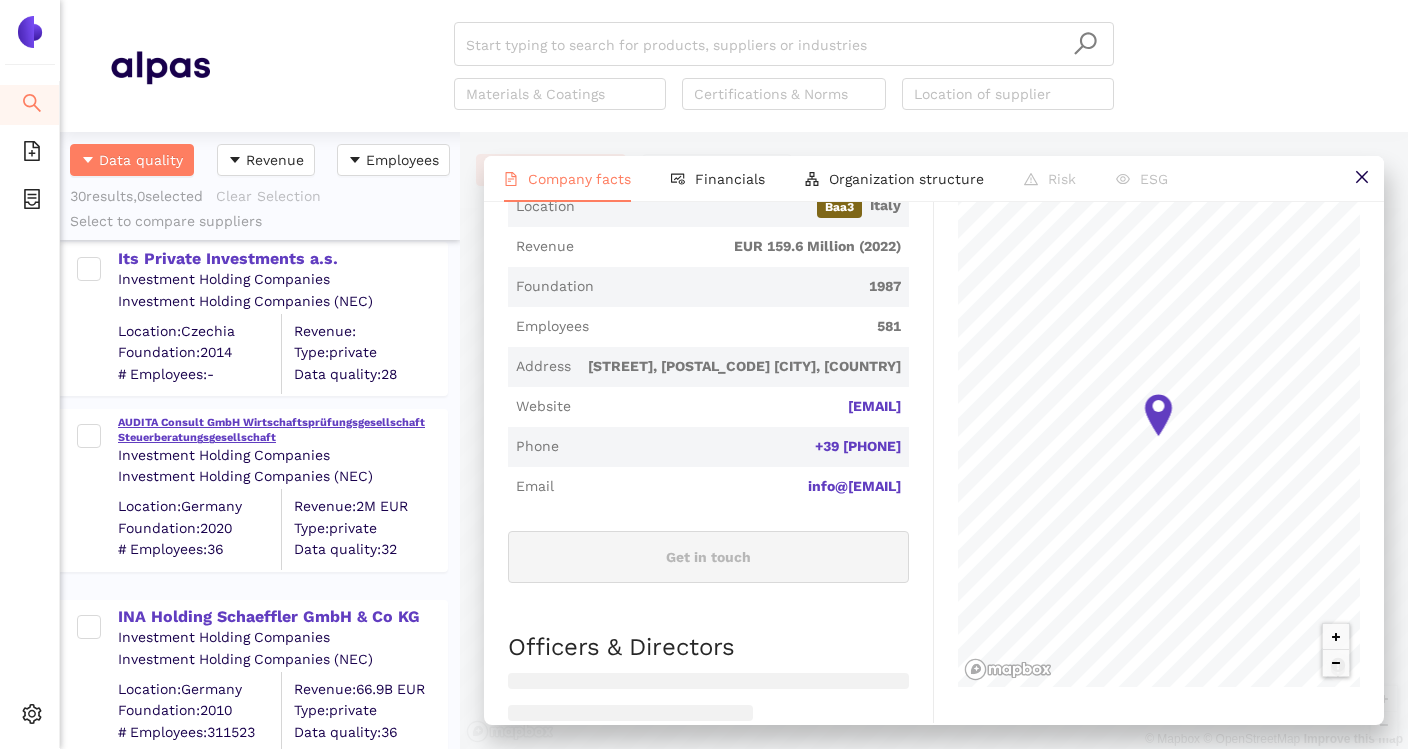 click on "AUDITA Consult GmbH Wirtschaftsprüfungsgesellschaft Steuerberatungsgesellschaft" at bounding box center (282, 430) 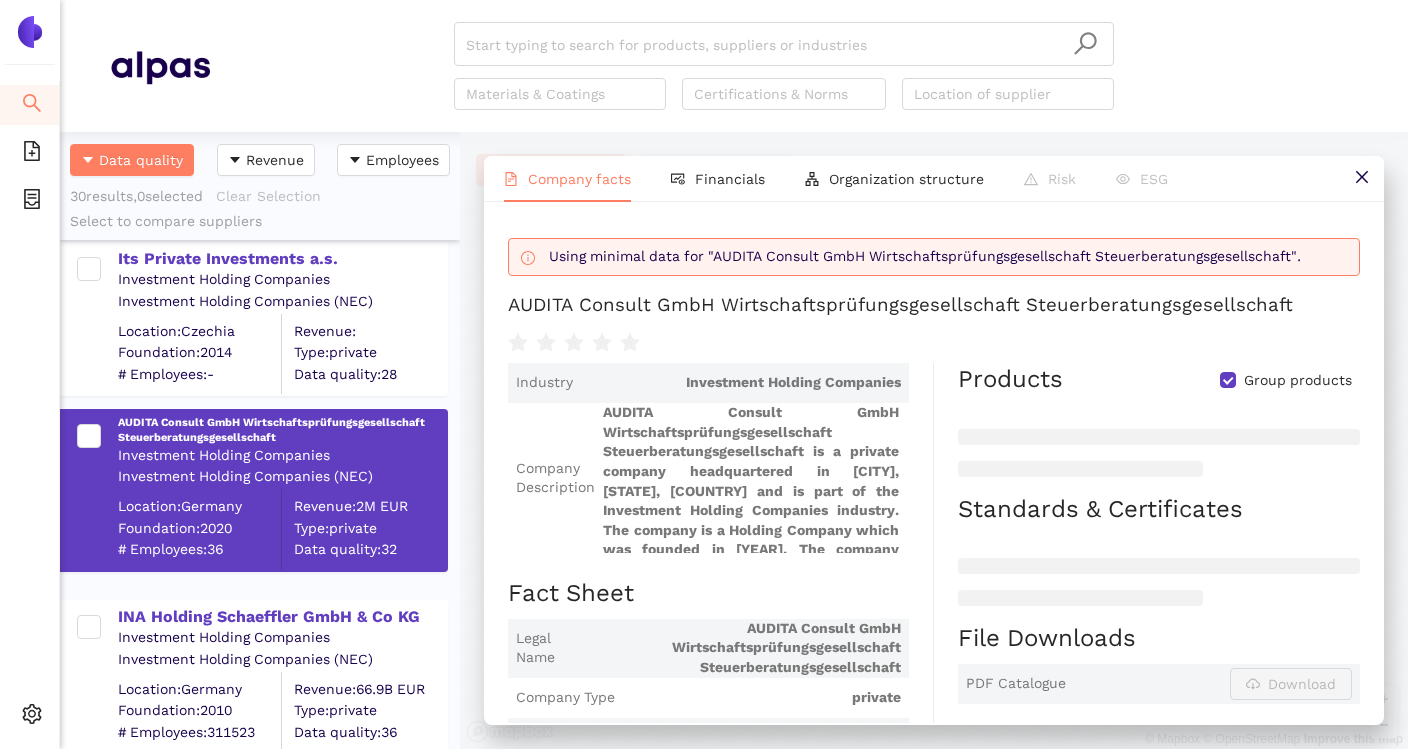 scroll, scrollTop: 46, scrollLeft: 0, axis: vertical 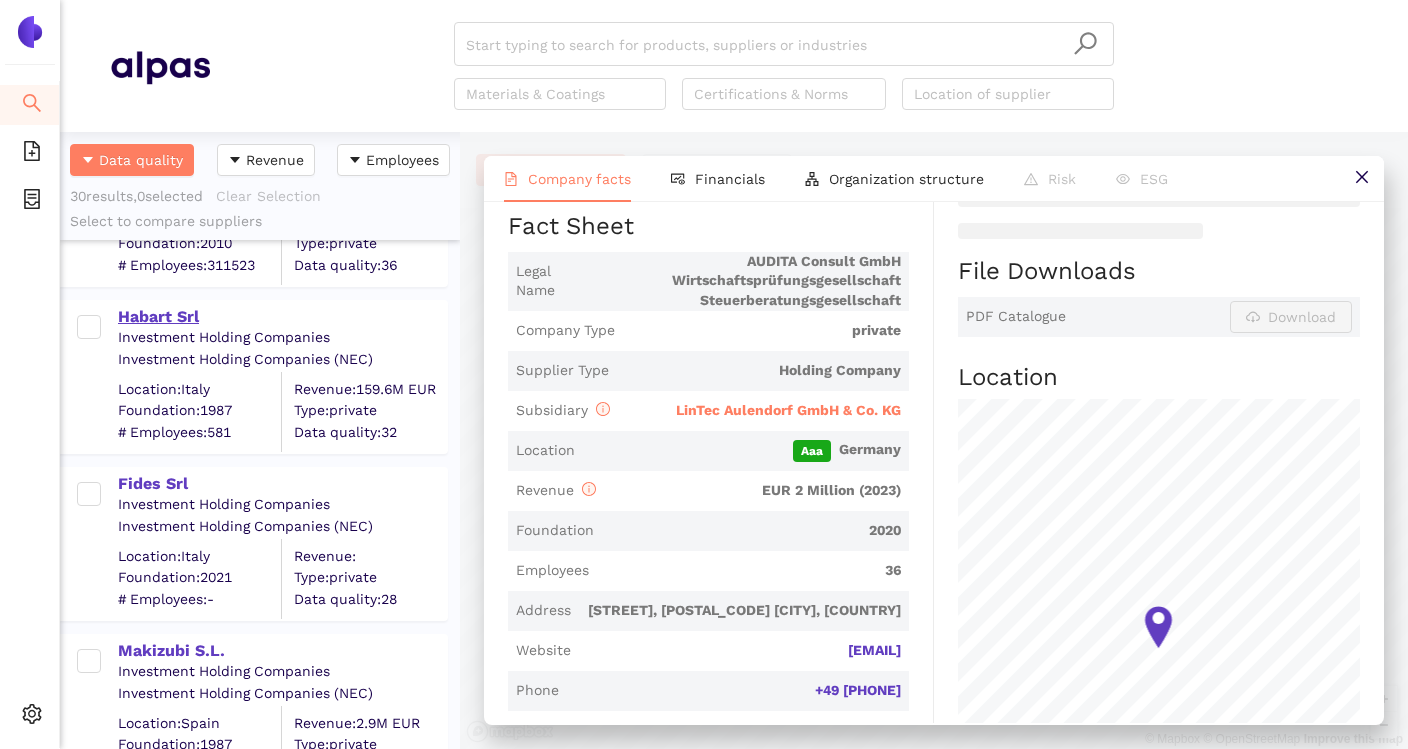click on "Habart Srl" at bounding box center [282, 317] 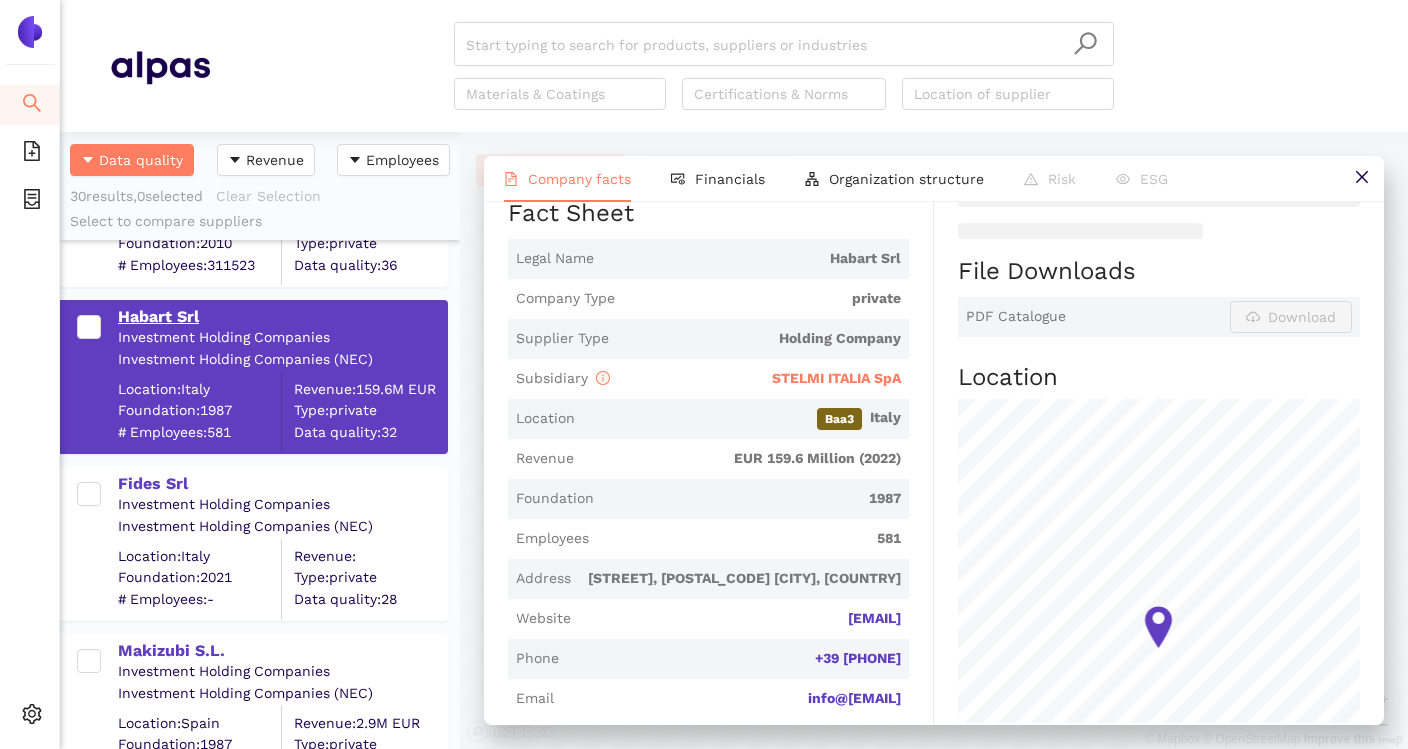 scroll, scrollTop: 0, scrollLeft: 0, axis: both 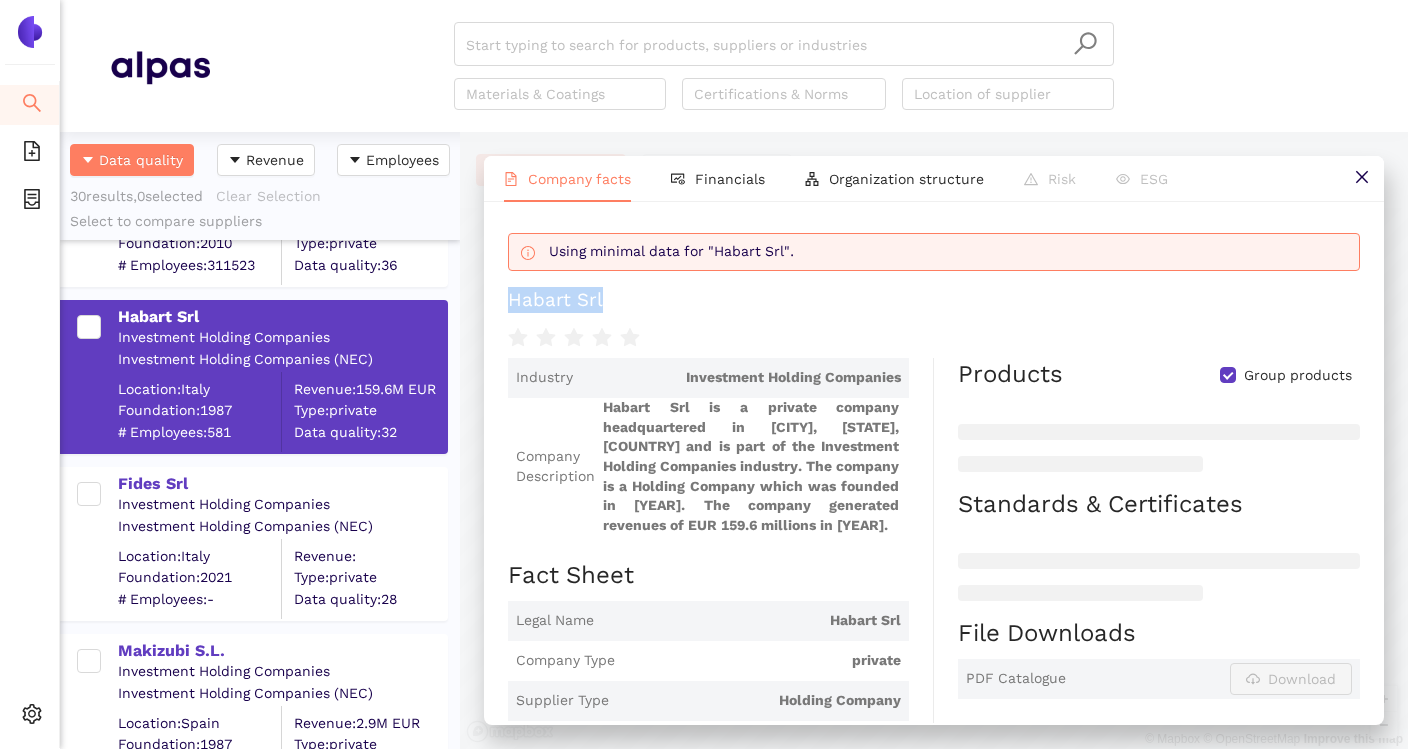 drag, startPoint x: 499, startPoint y: 300, endPoint x: 661, endPoint y: 304, distance: 162.04938 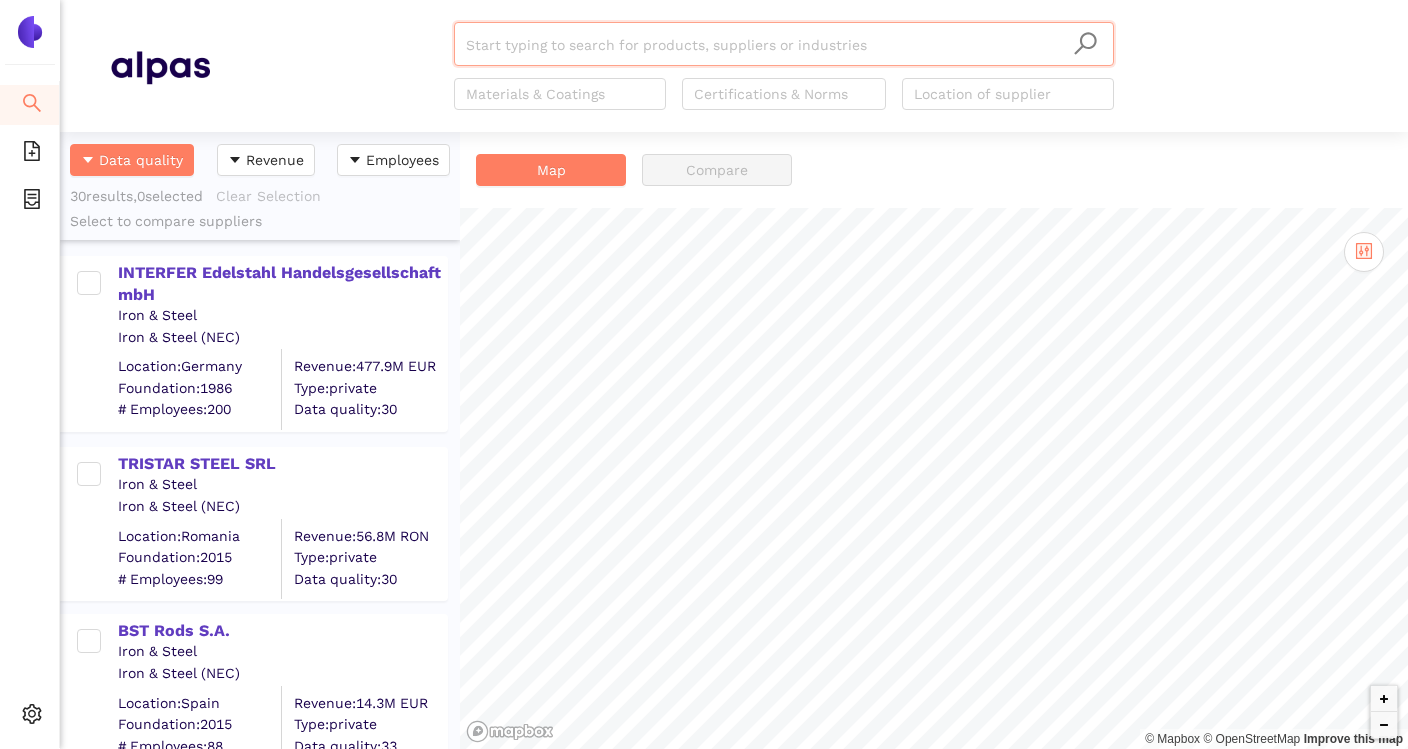 scroll, scrollTop: 0, scrollLeft: 0, axis: both 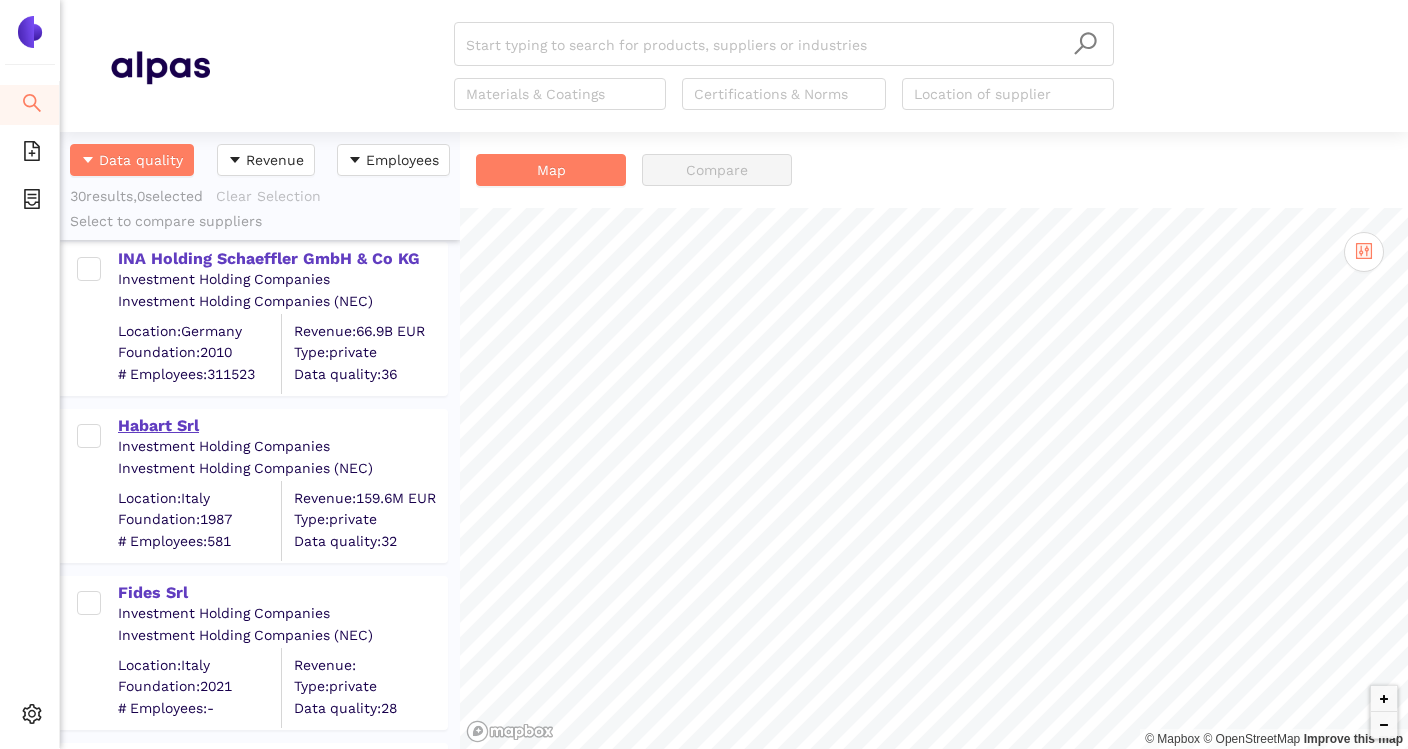click on "Habart Srl" at bounding box center [282, 426] 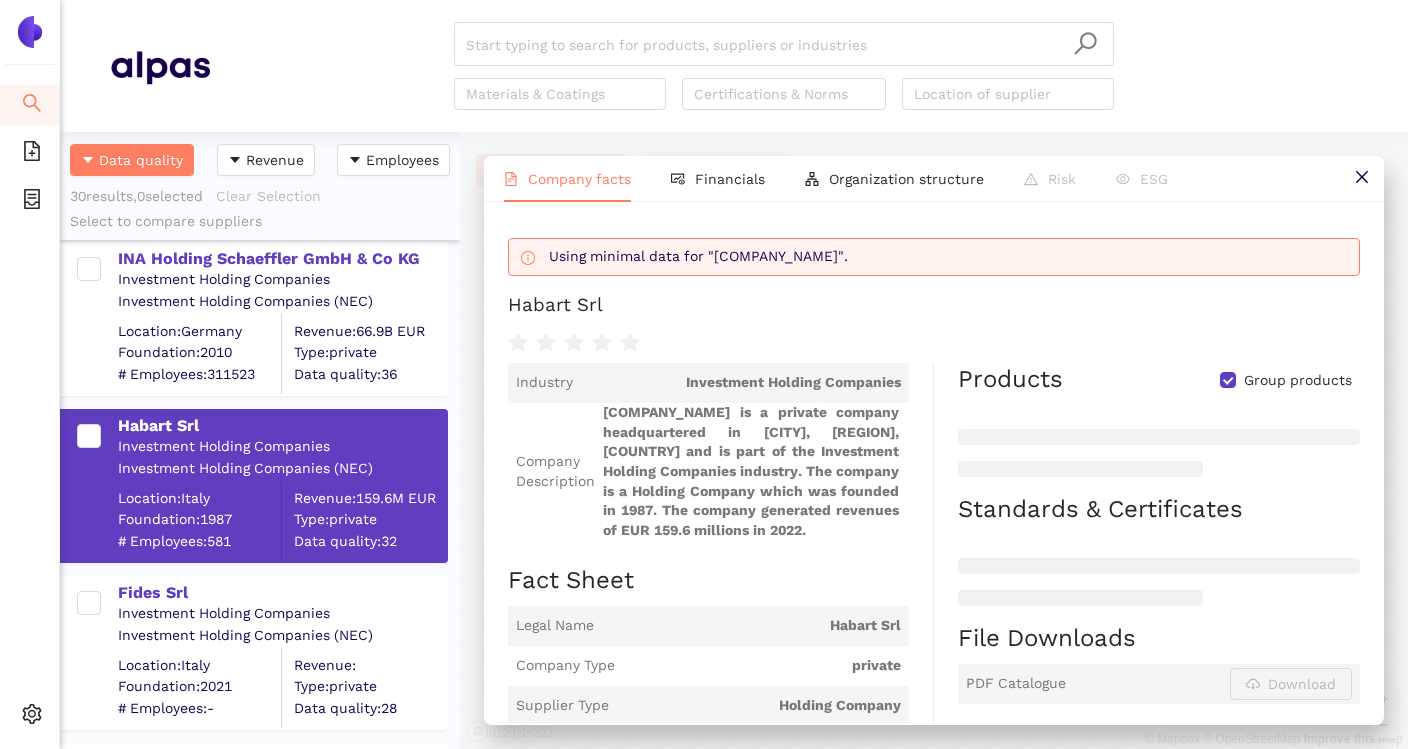 scroll, scrollTop: 7, scrollLeft: 0, axis: vertical 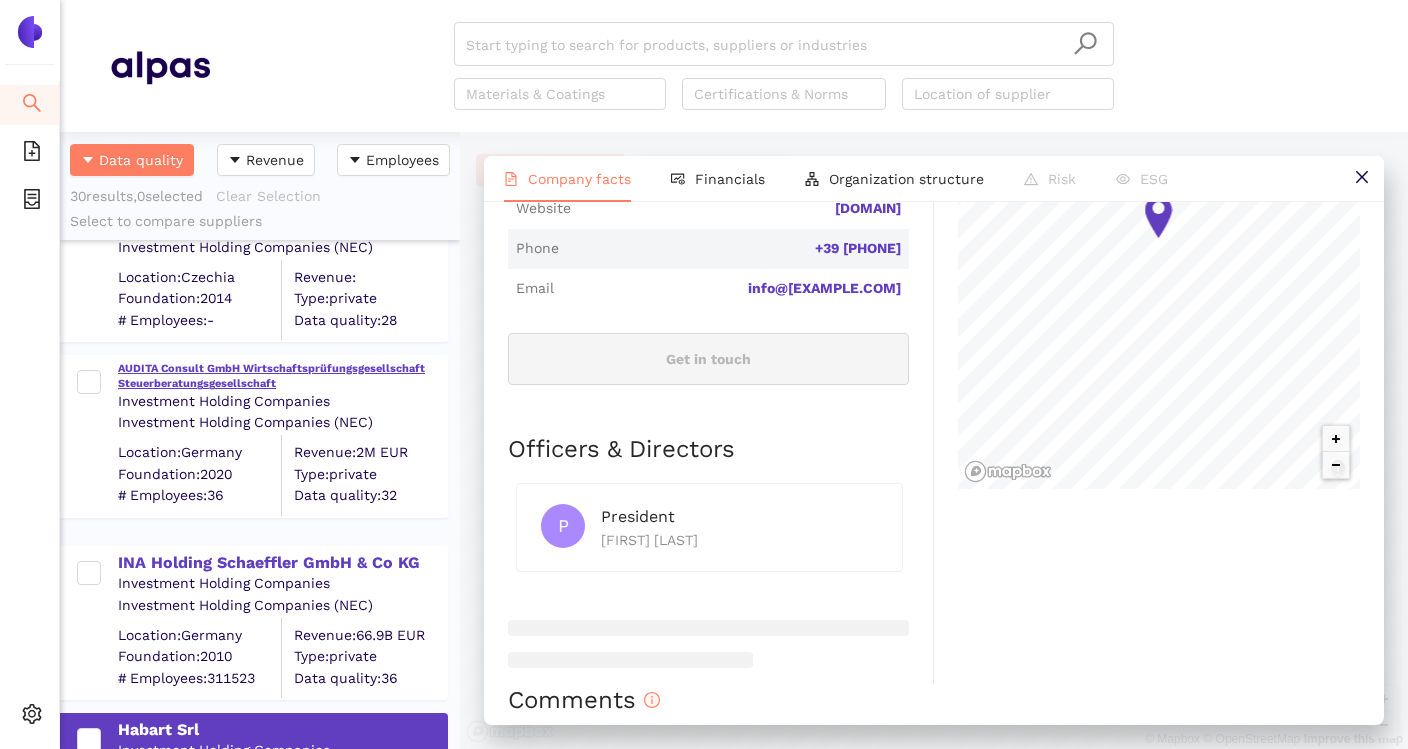 click on "AUDITA Consult GmbH Wirtschaftsprüfungsgesellschaft Steuerberatungsgesellschaft" at bounding box center (282, 376) 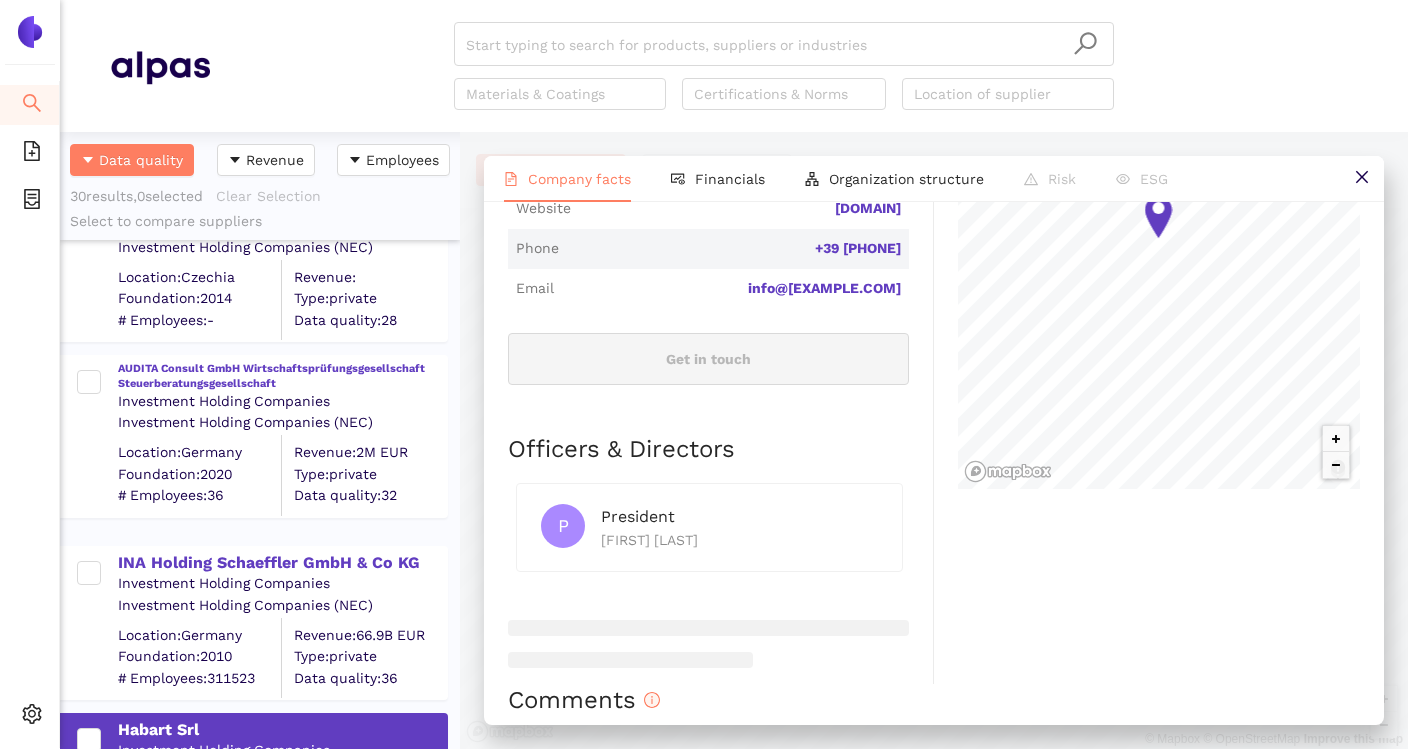 scroll, scrollTop: 0, scrollLeft: 0, axis: both 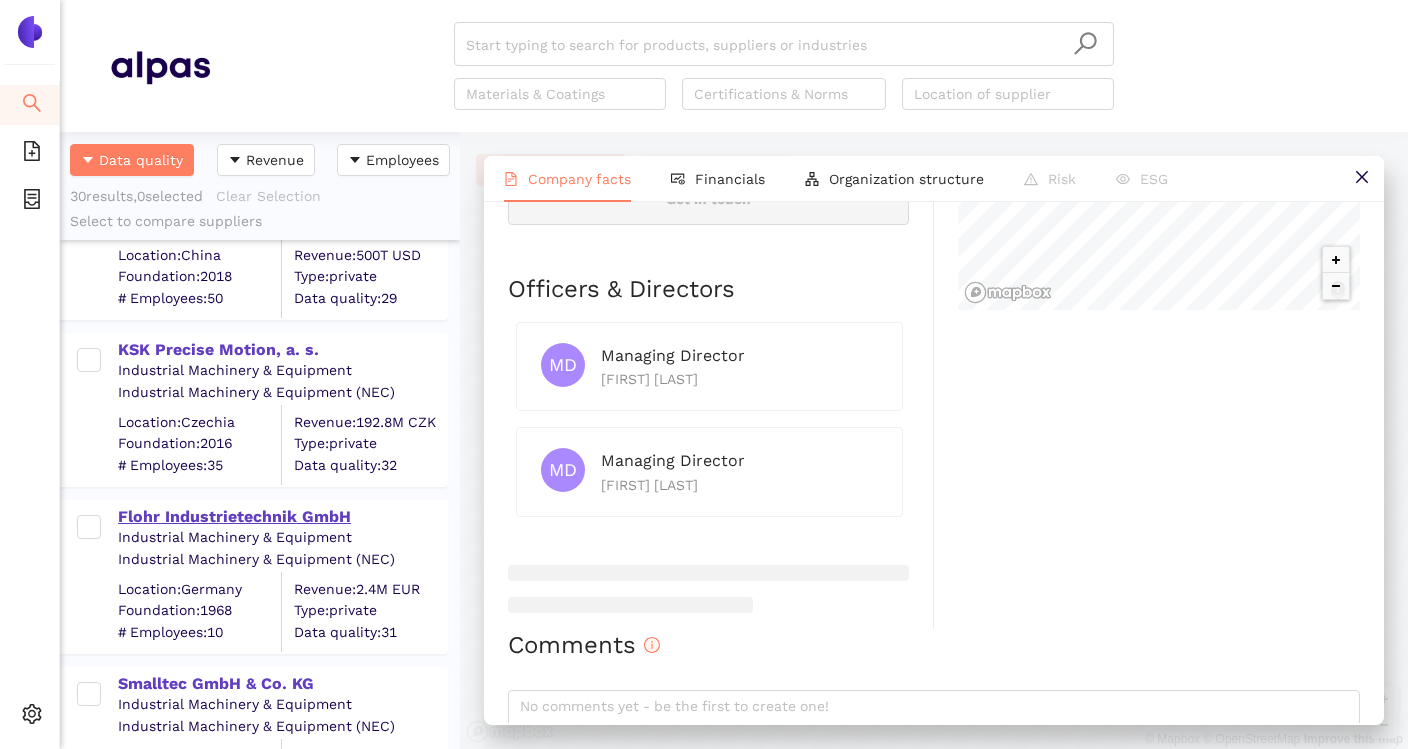 click on "Flohr Industrietechnik GmbH" at bounding box center [282, 517] 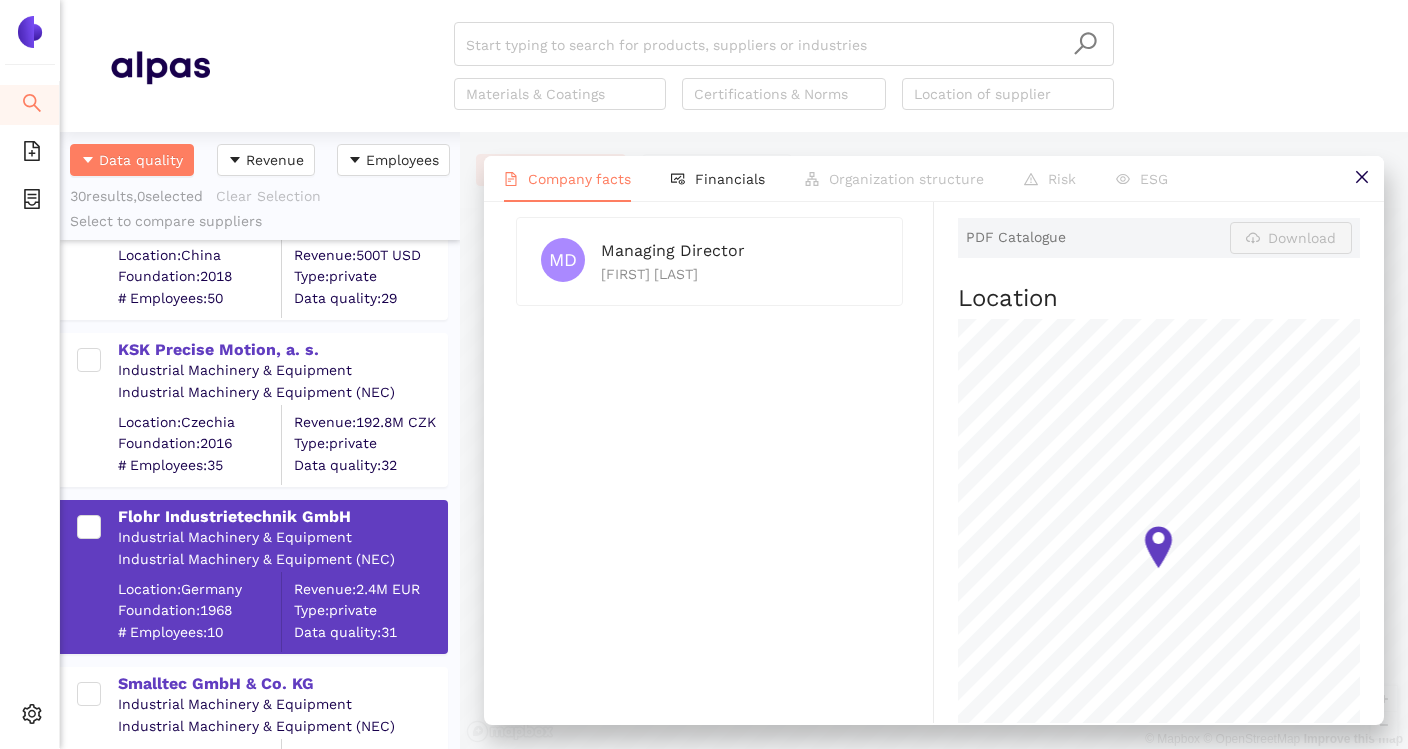 scroll, scrollTop: 0, scrollLeft: 0, axis: both 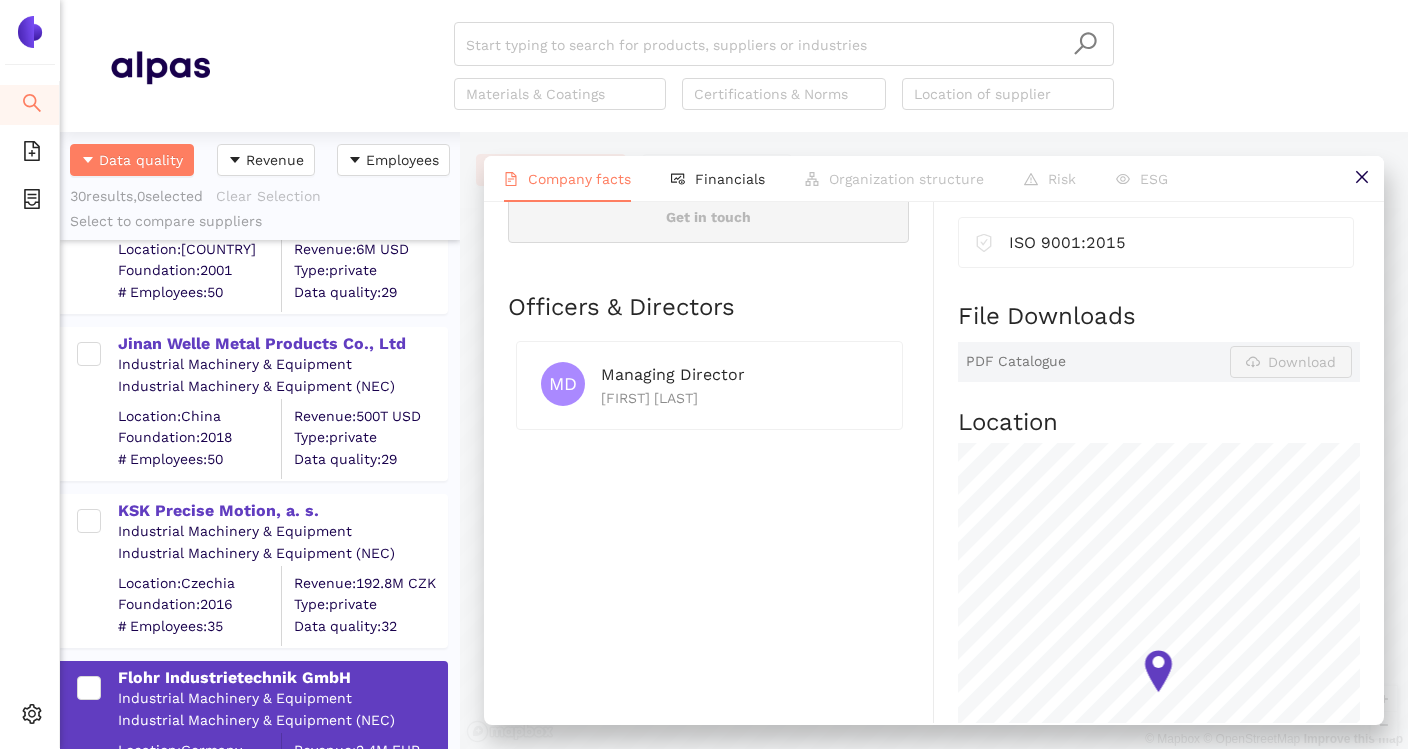 click on "Industrial Machinery & Equipment" at bounding box center [282, 532] 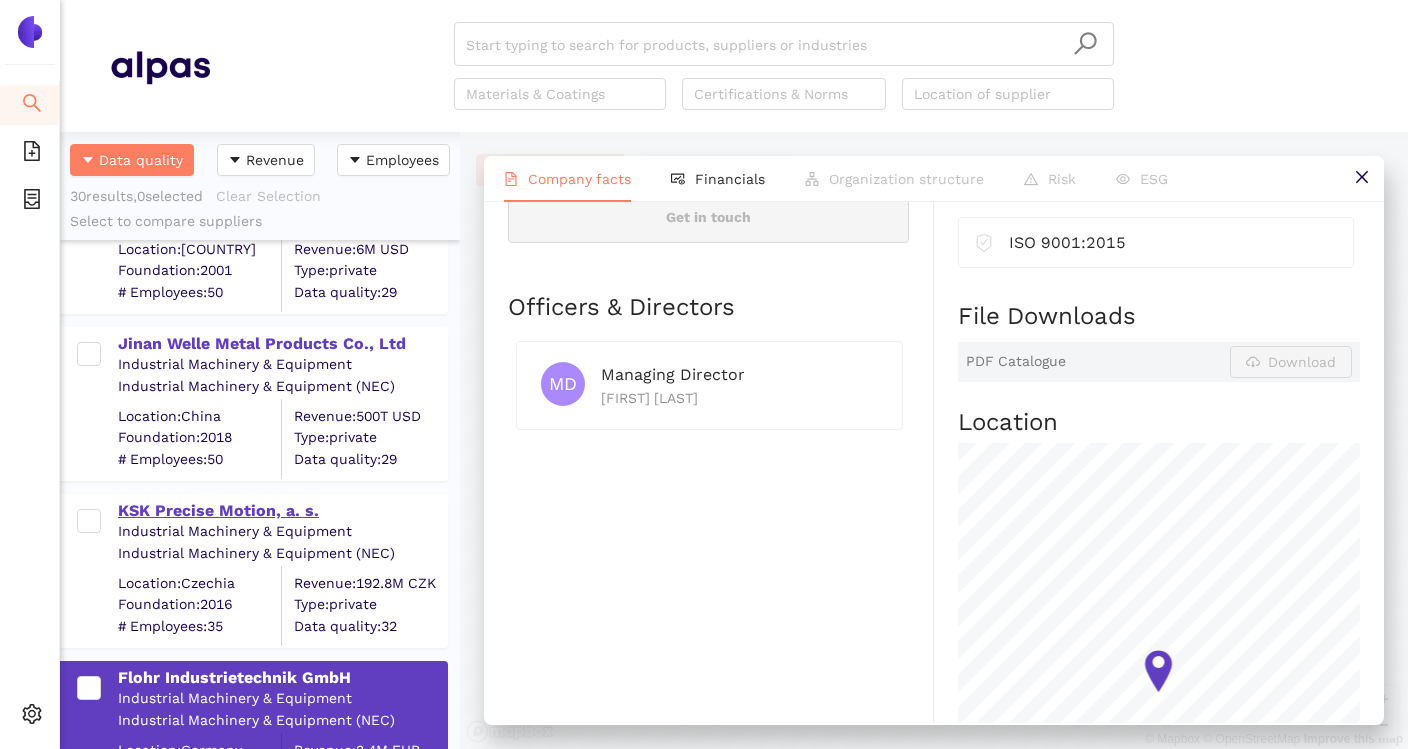 click on "KSK Precise Motion, a. s." at bounding box center (282, 511) 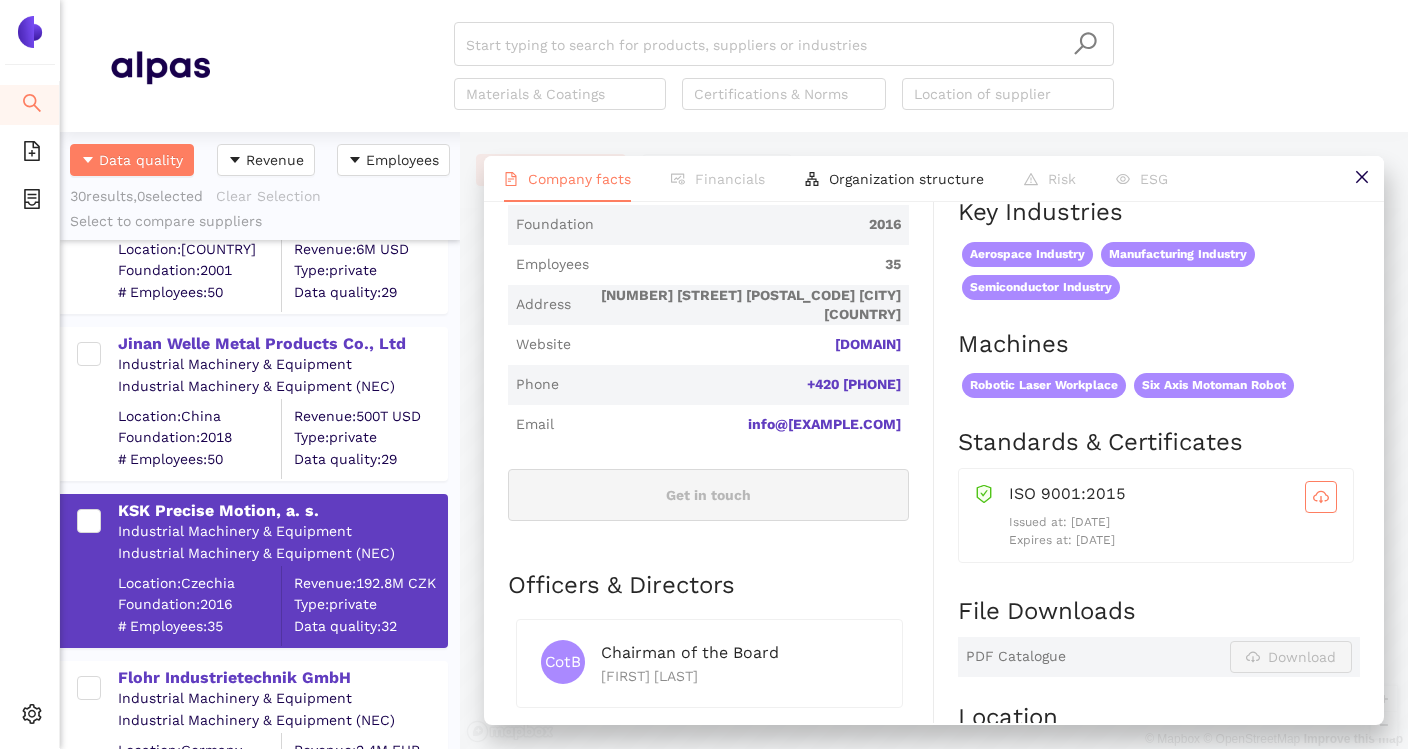 scroll, scrollTop: 584, scrollLeft: 0, axis: vertical 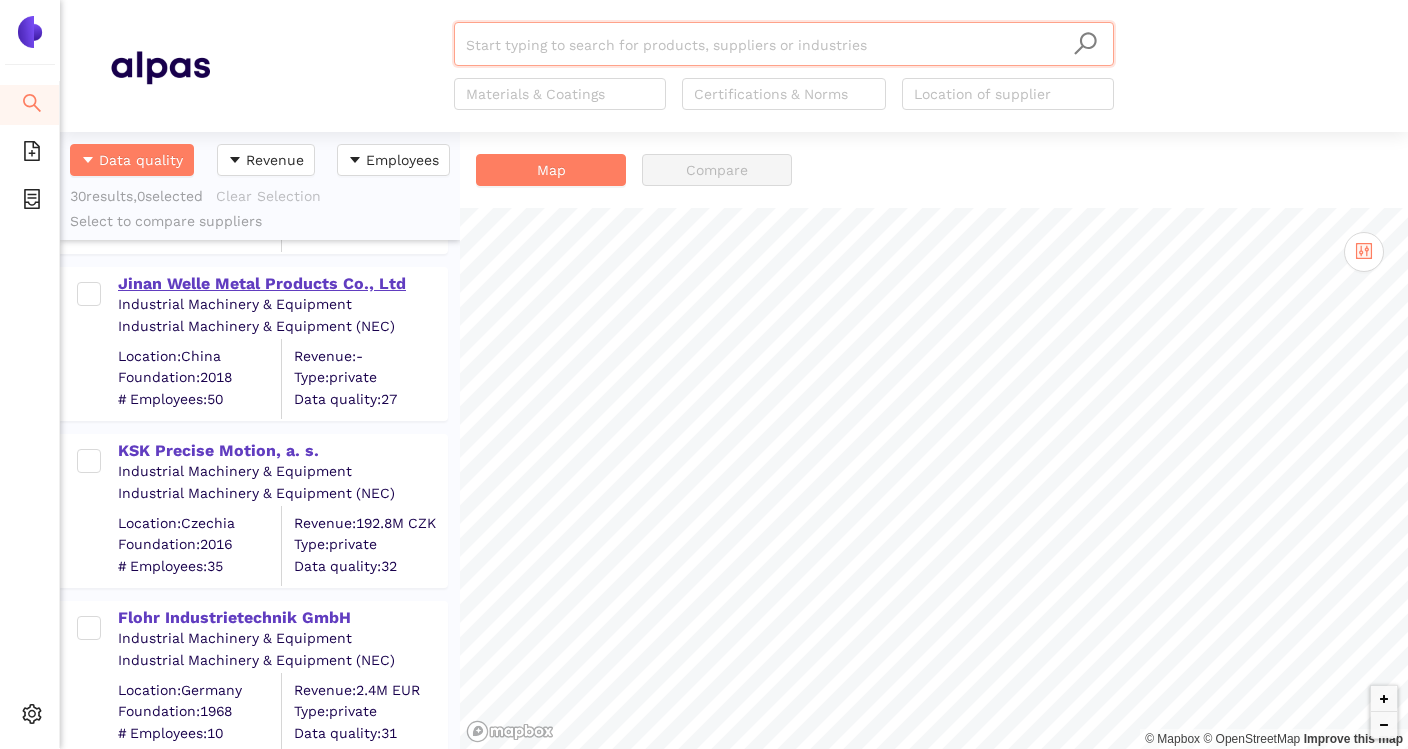 click on "Jinan Welle Metal Products Co., Ltd" at bounding box center (282, 284) 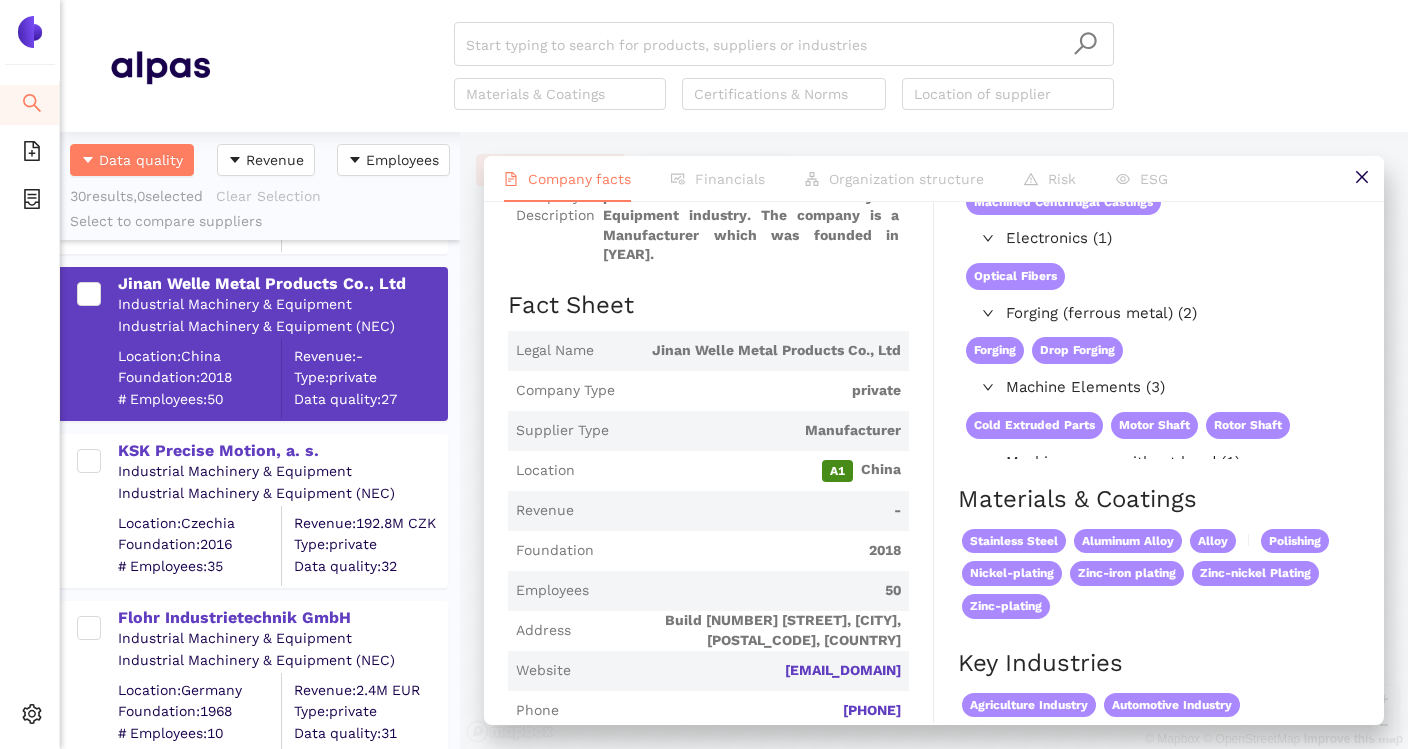scroll, scrollTop: 199, scrollLeft: 0, axis: vertical 